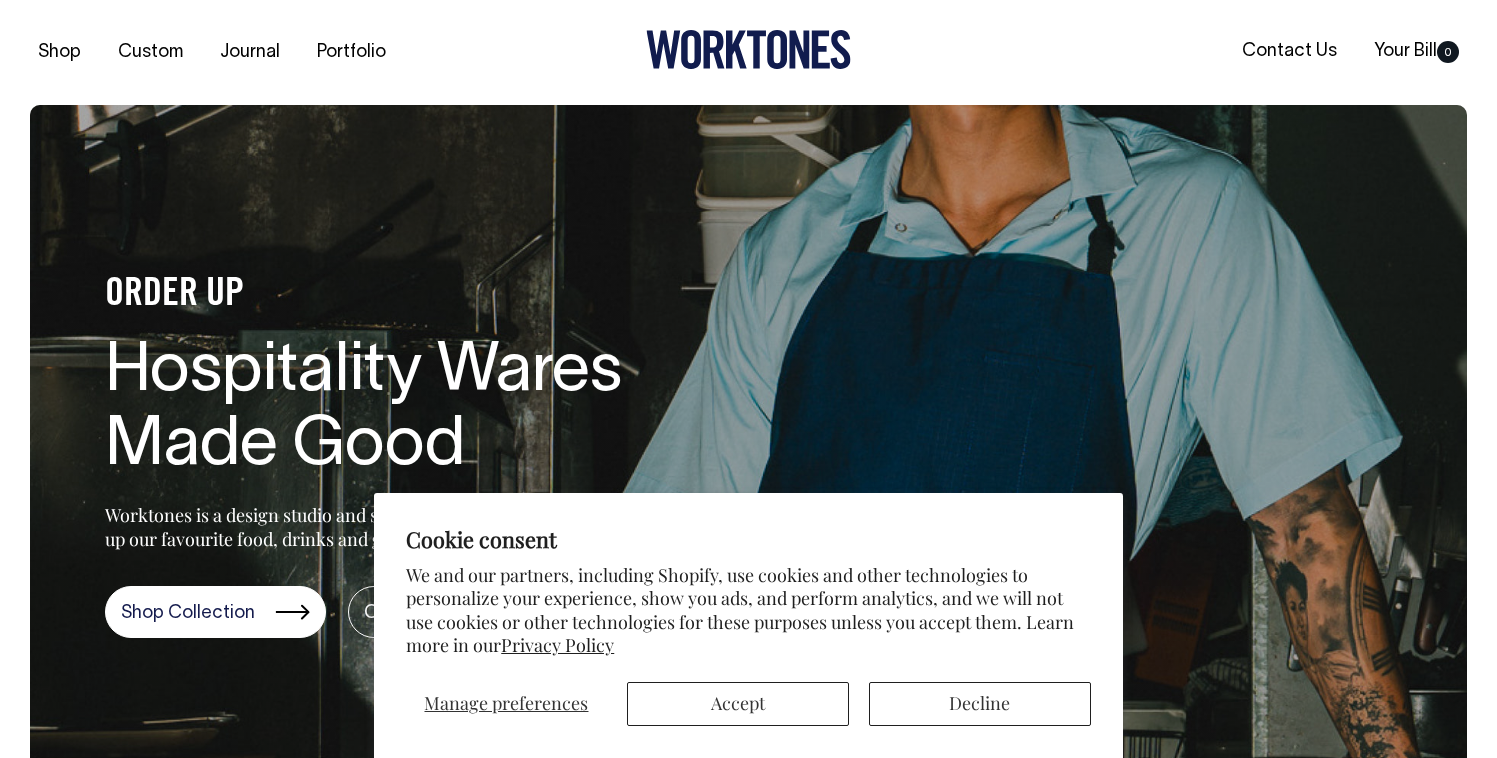 scroll, scrollTop: 0, scrollLeft: 0, axis: both 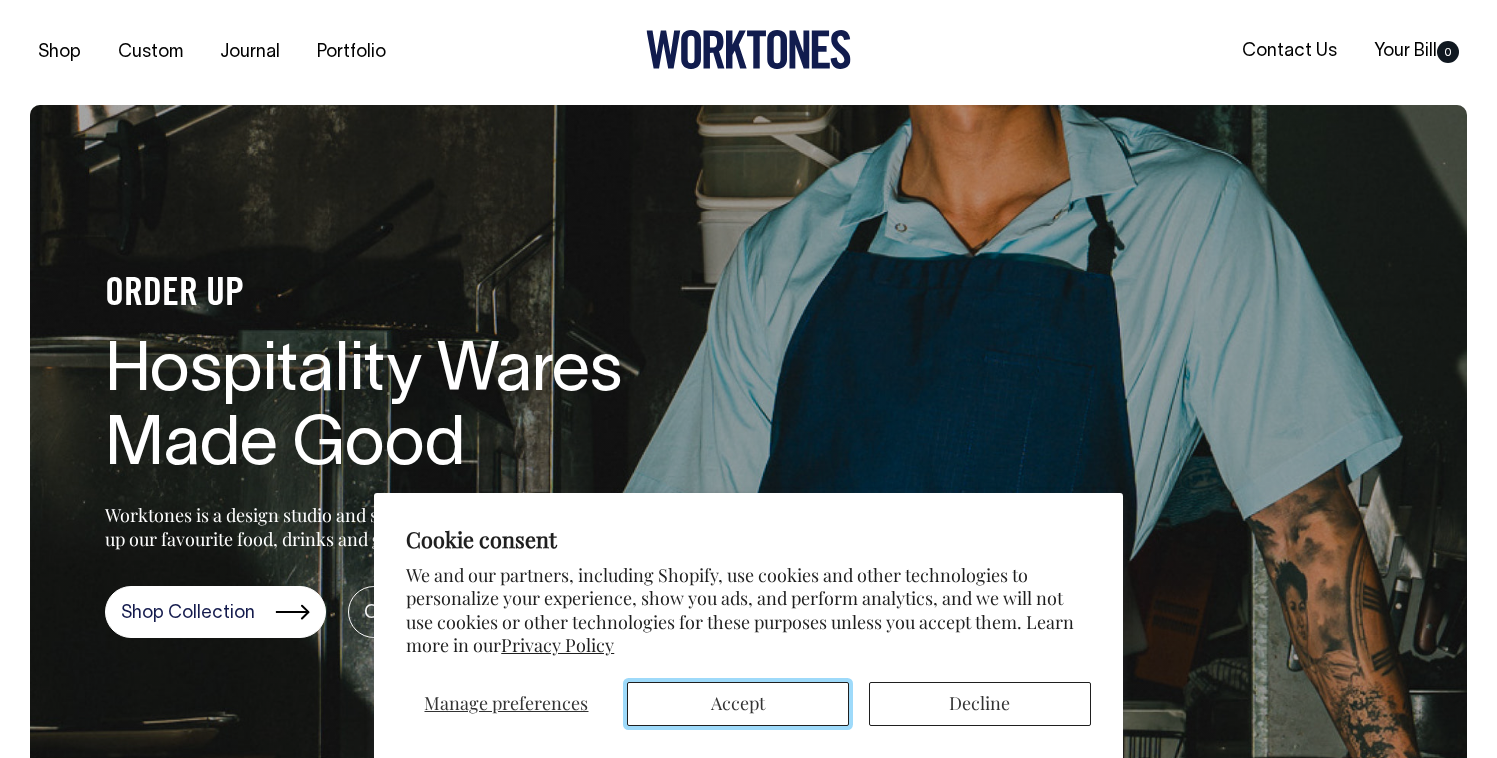 click on "Accept" at bounding box center (738, 704) 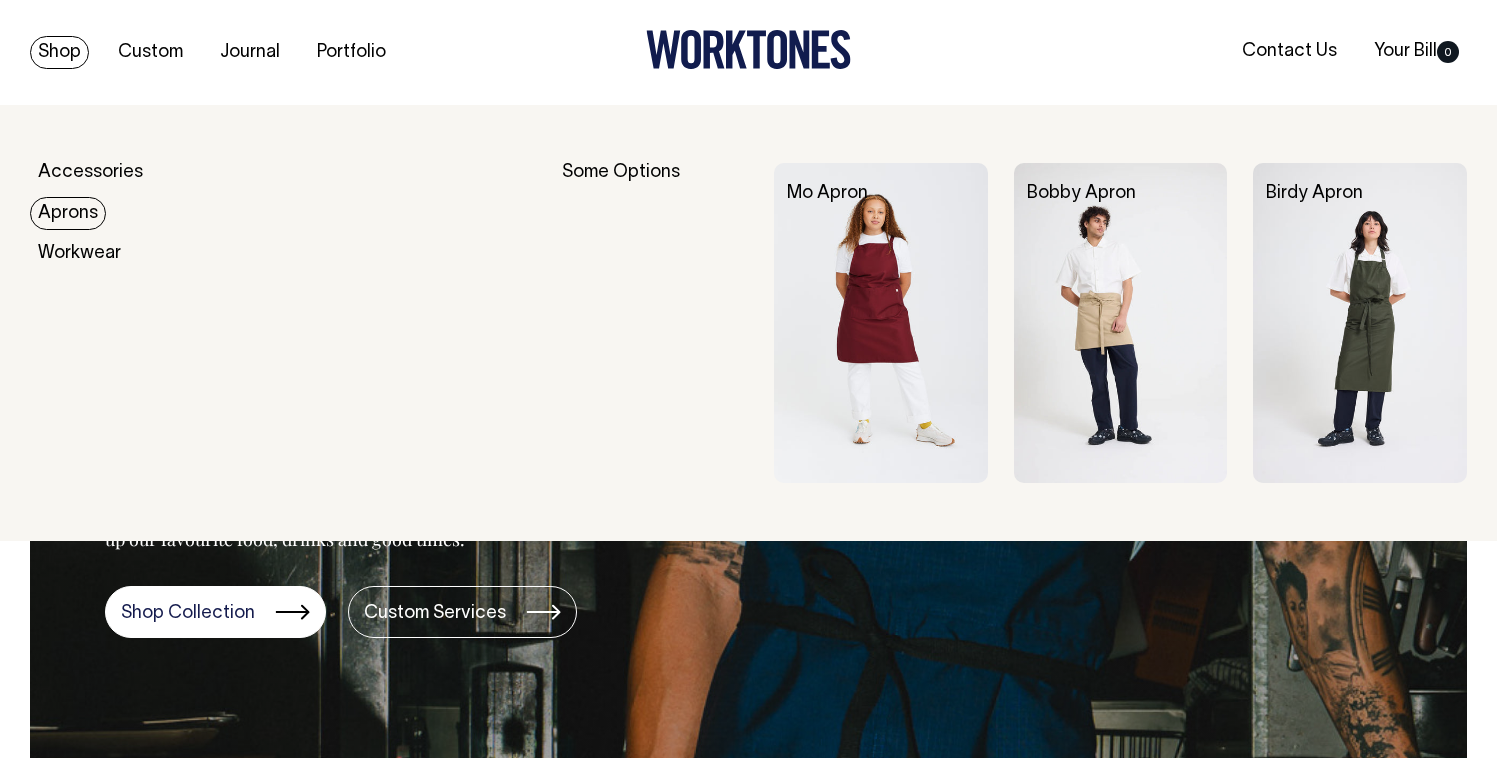 click on "Aprons" at bounding box center (68, 213) 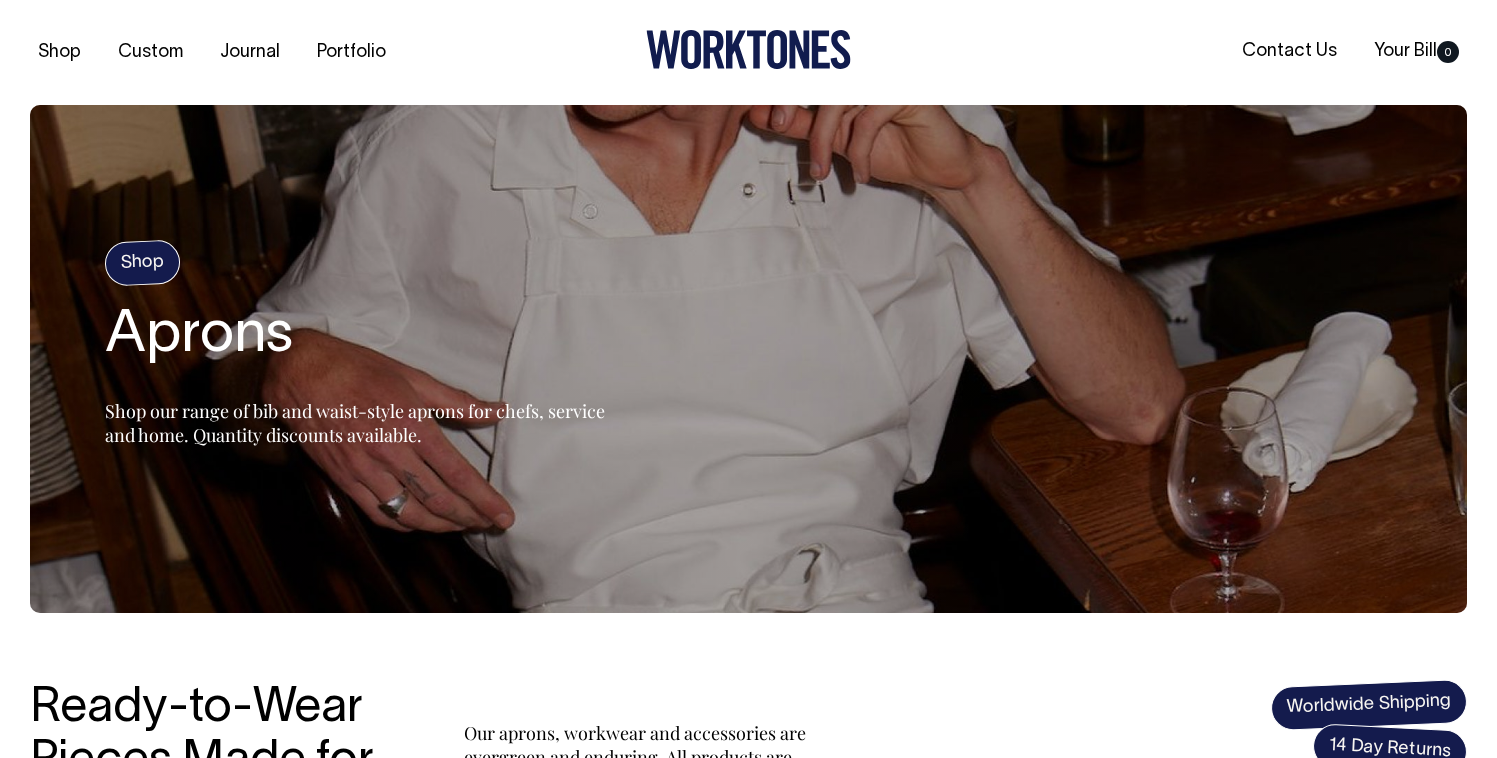 scroll, scrollTop: 0, scrollLeft: 0, axis: both 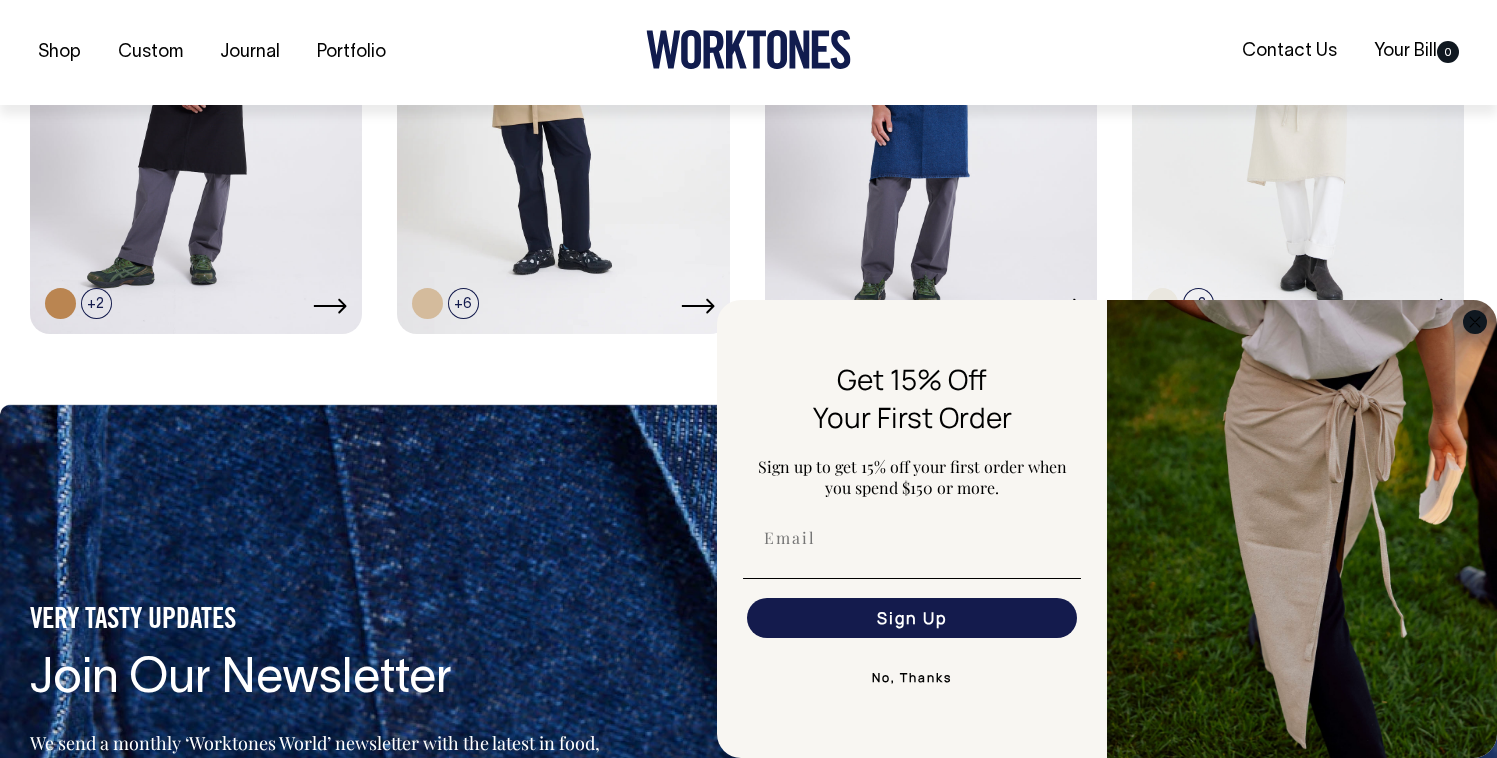 click 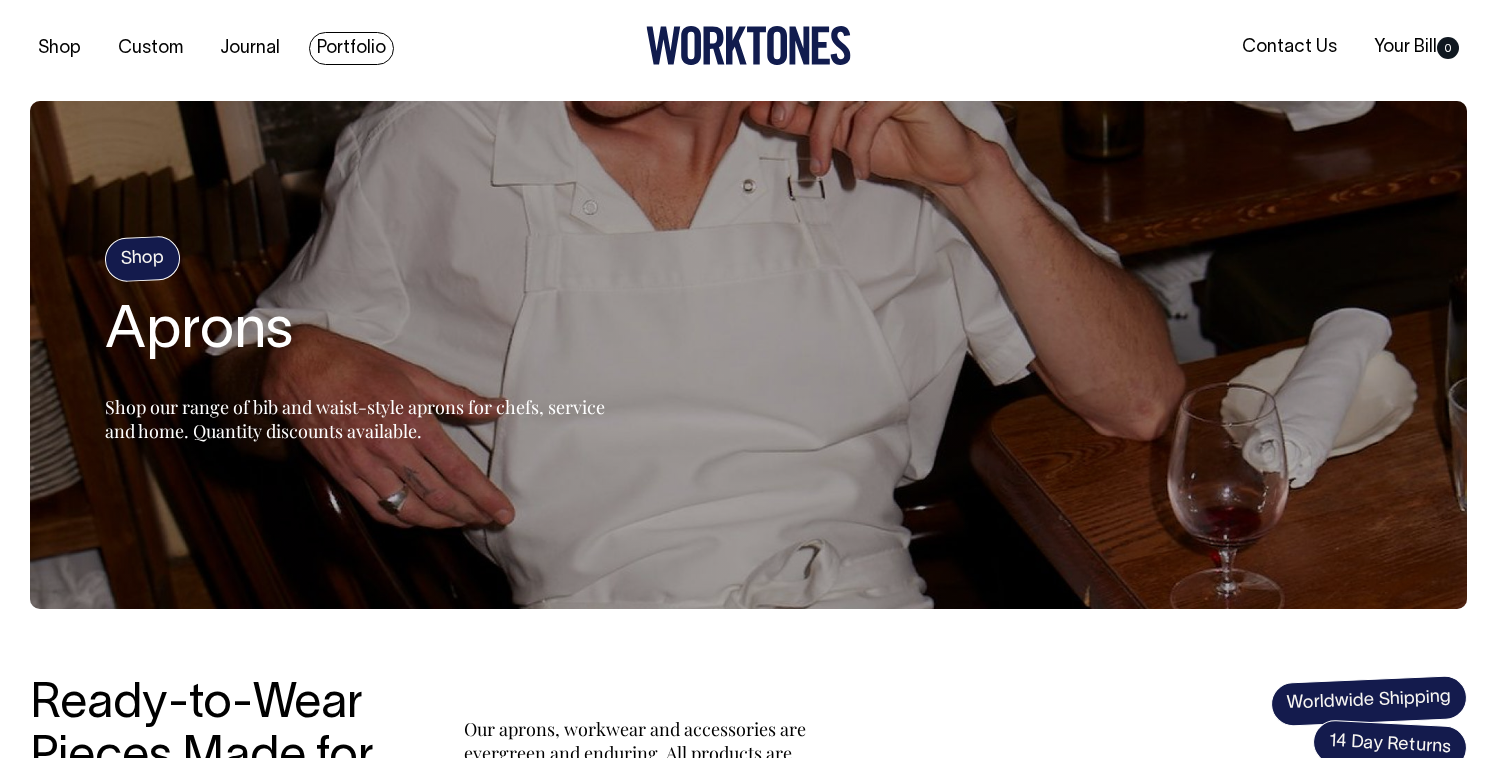 scroll, scrollTop: 1, scrollLeft: 0, axis: vertical 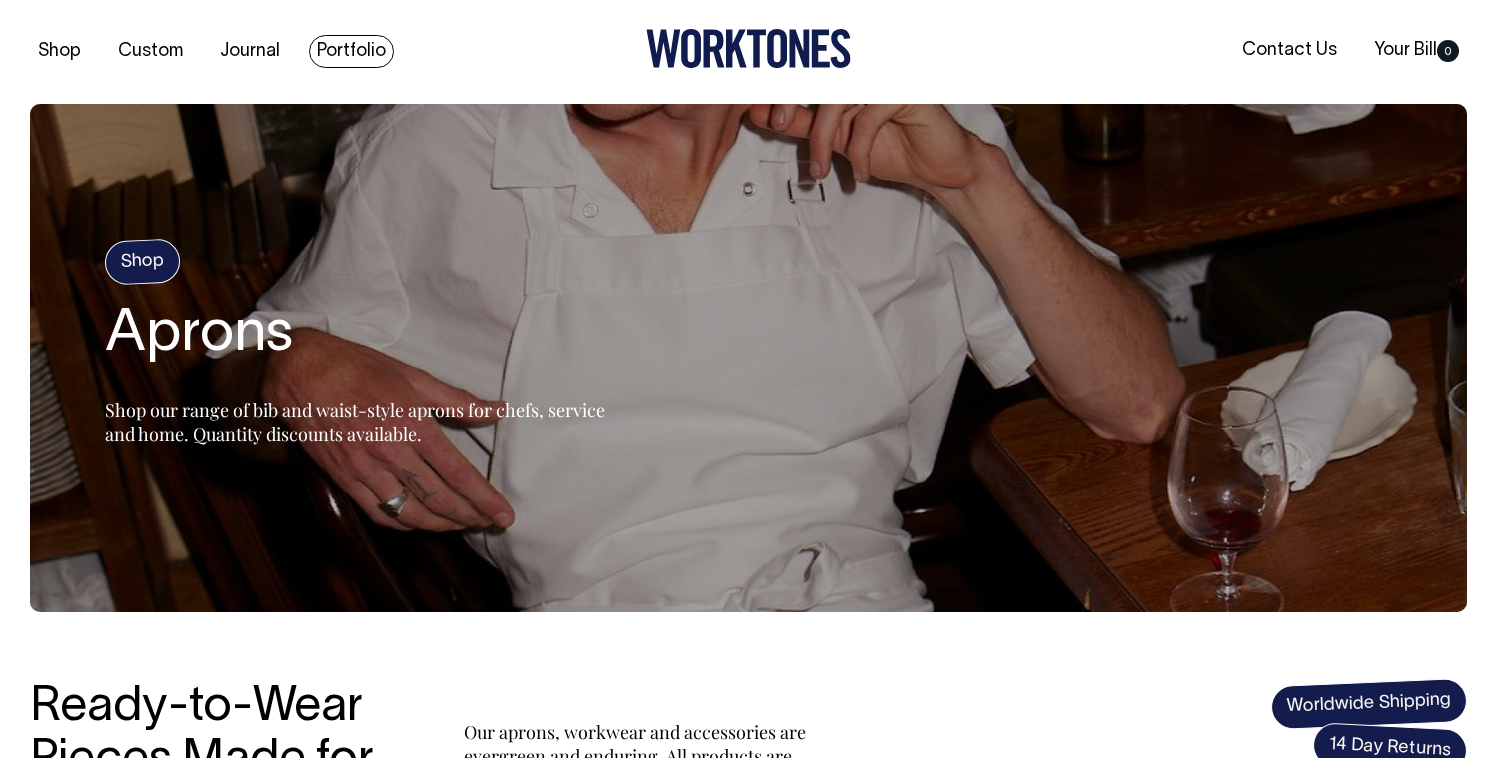 click on "Portfolio" at bounding box center [351, 51] 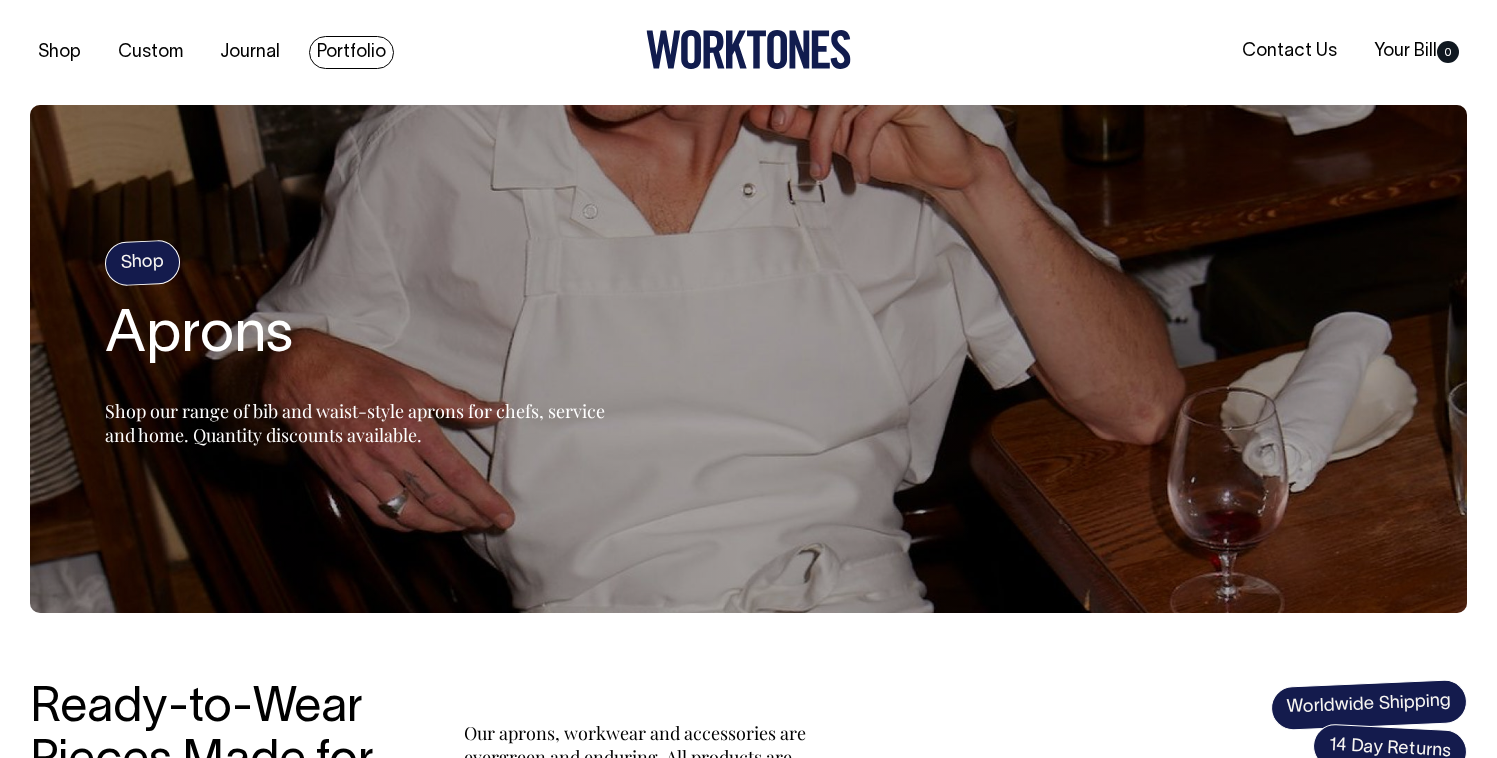 scroll, scrollTop: 0, scrollLeft: 0, axis: both 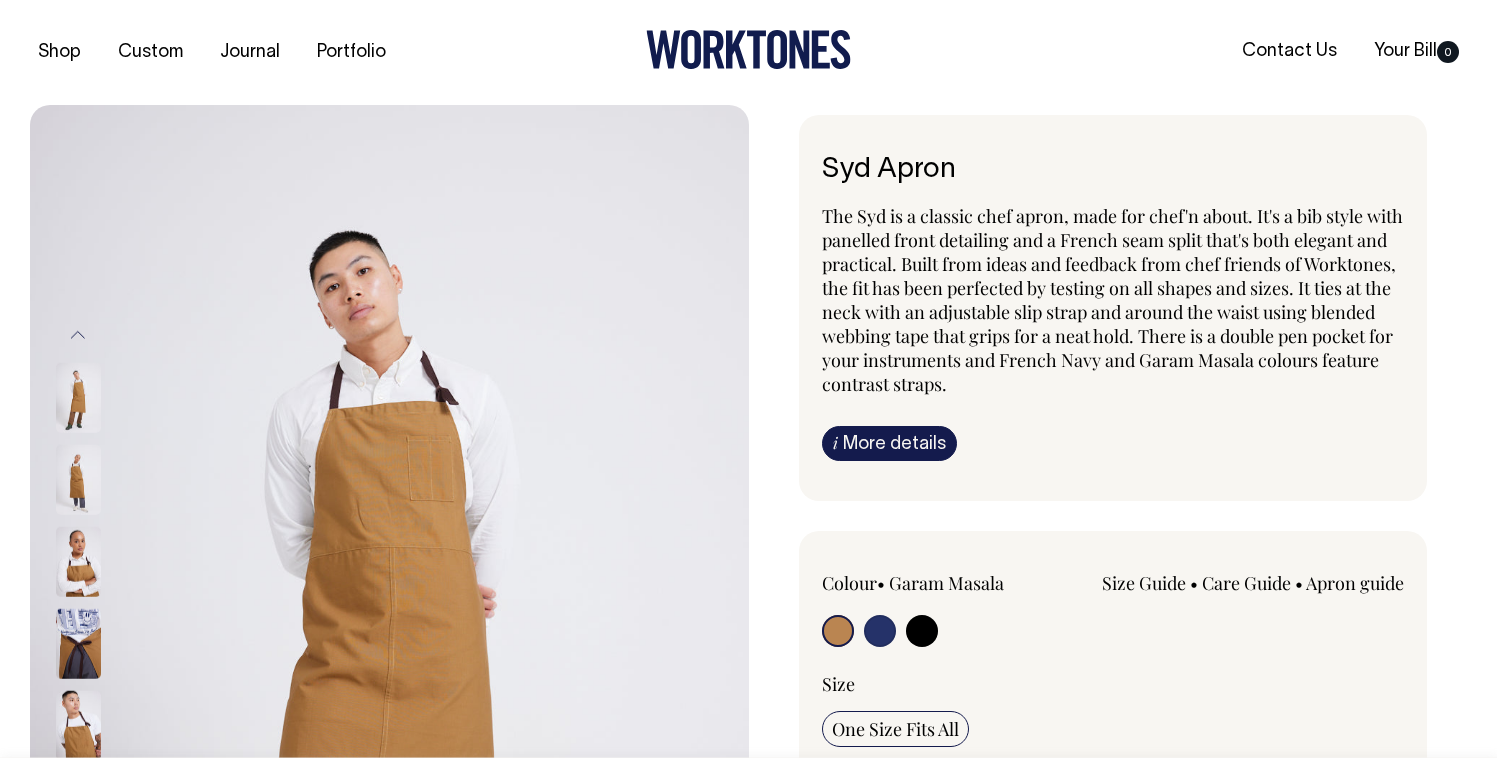 click at bounding box center (78, 480) 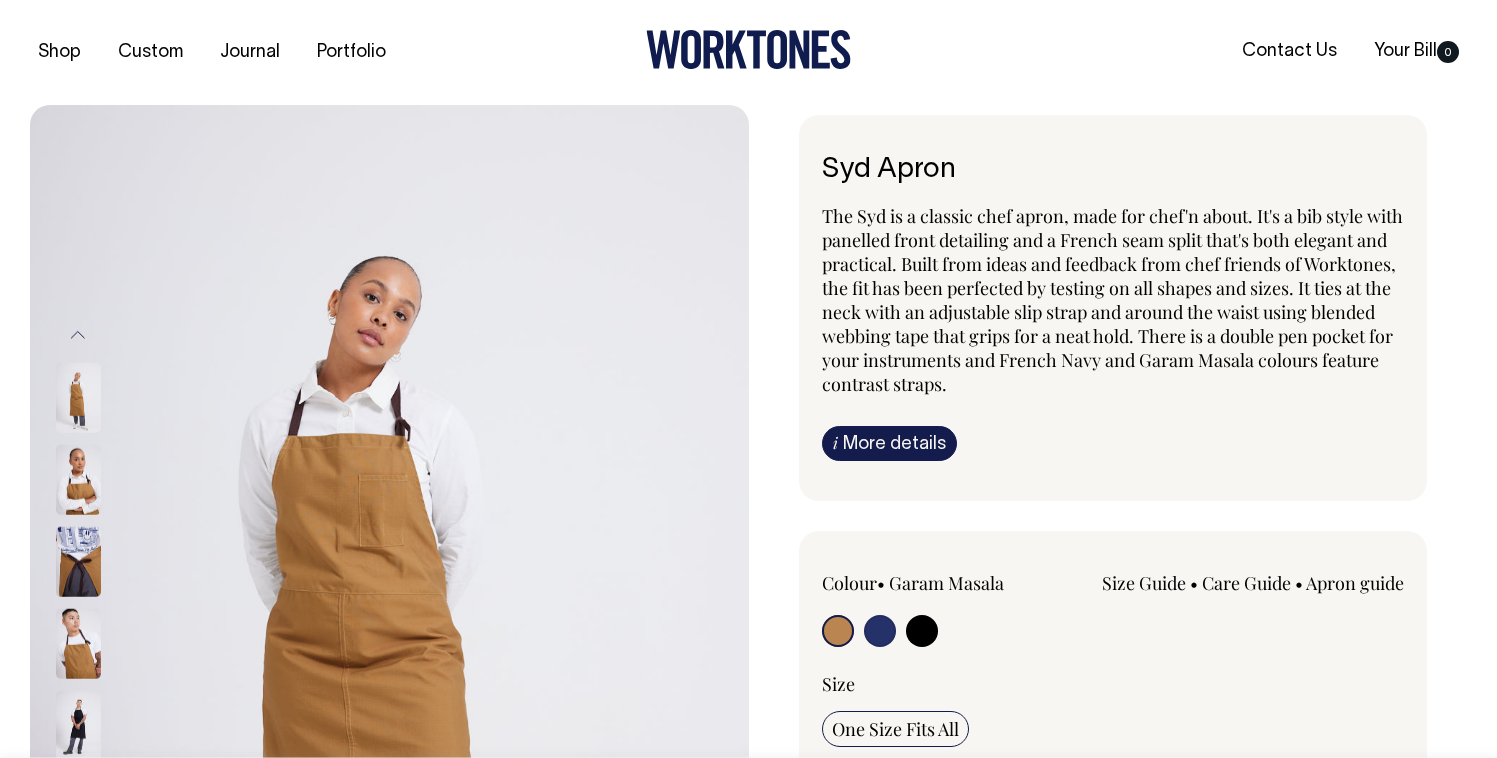 click at bounding box center (78, 562) 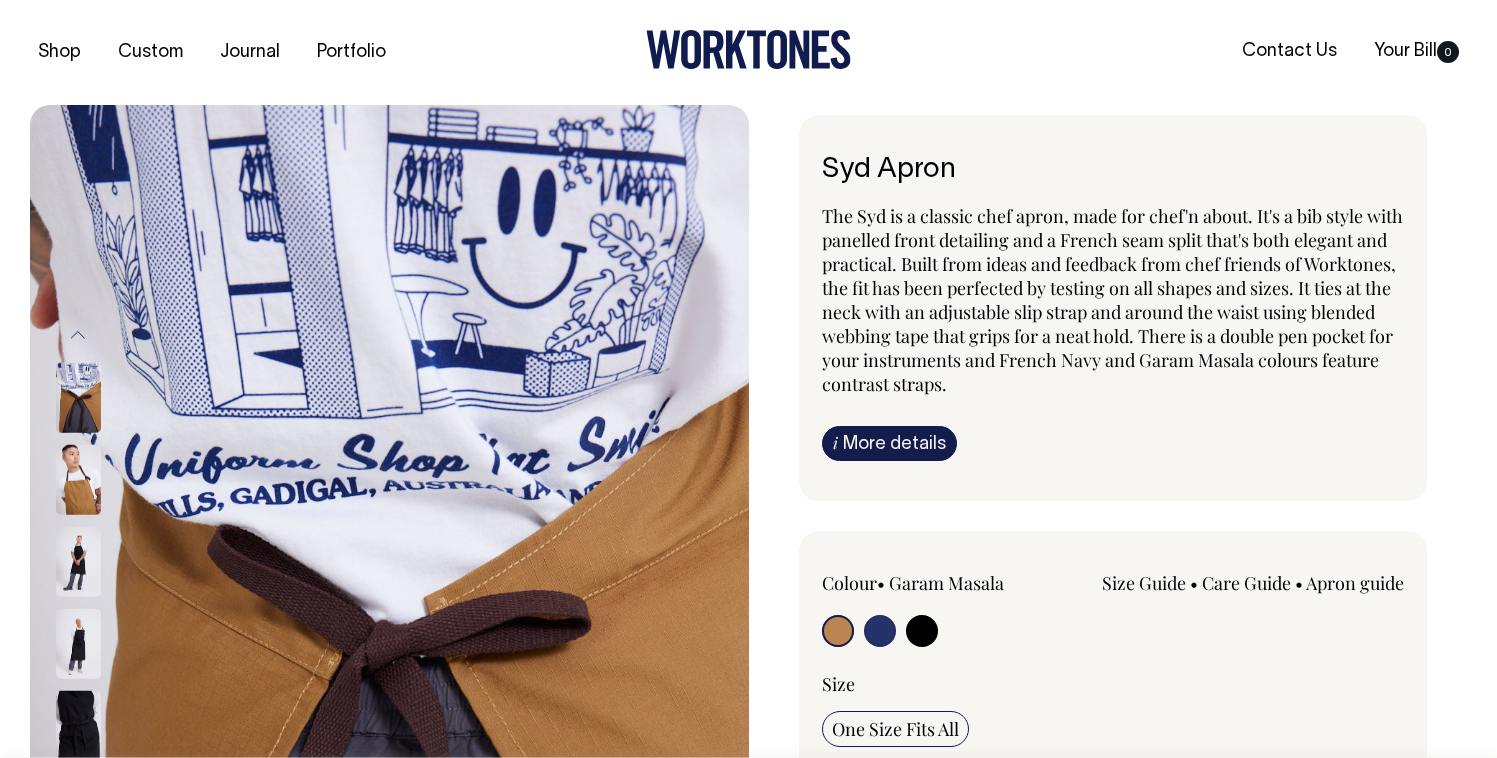 click at bounding box center [78, 398] 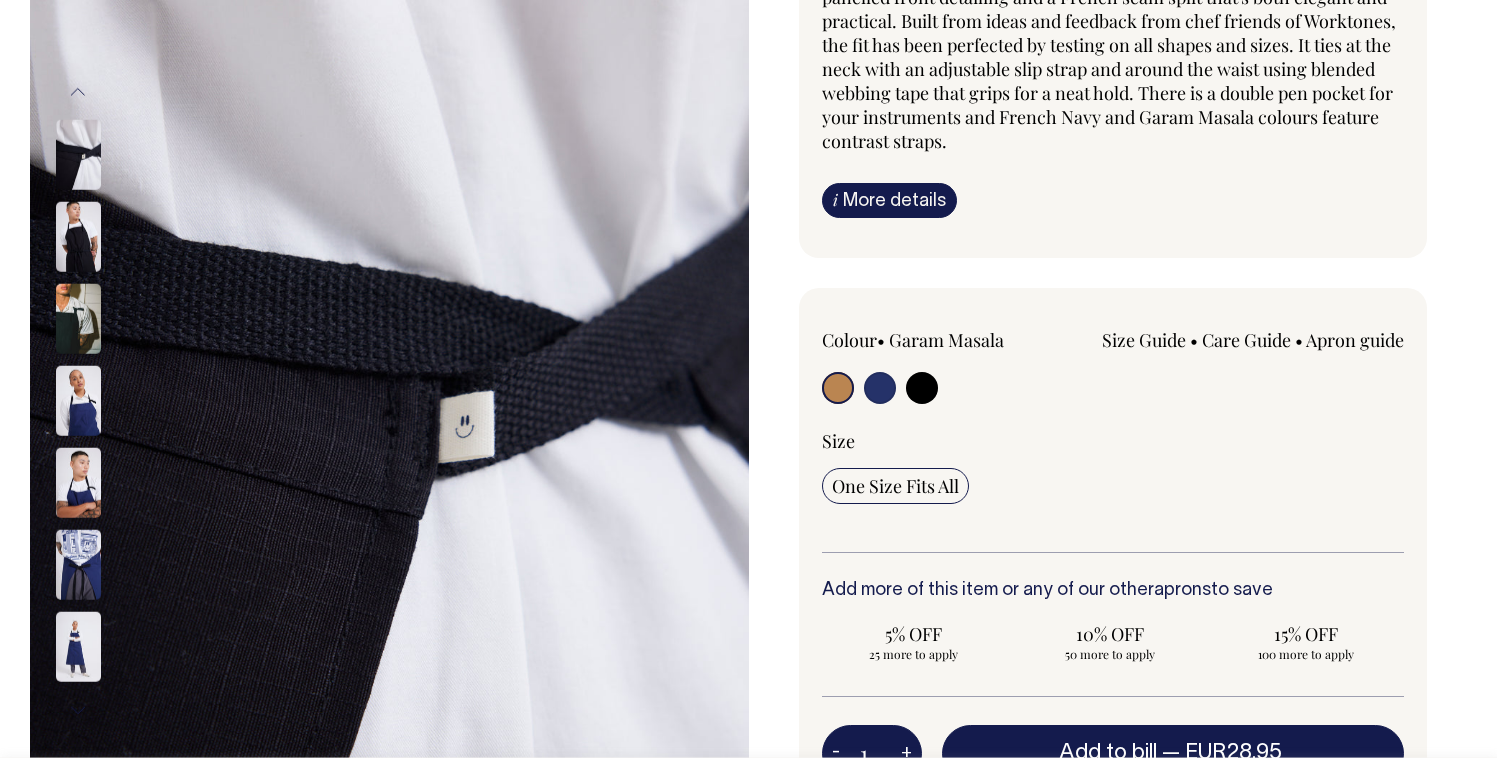 click at bounding box center (78, 401) 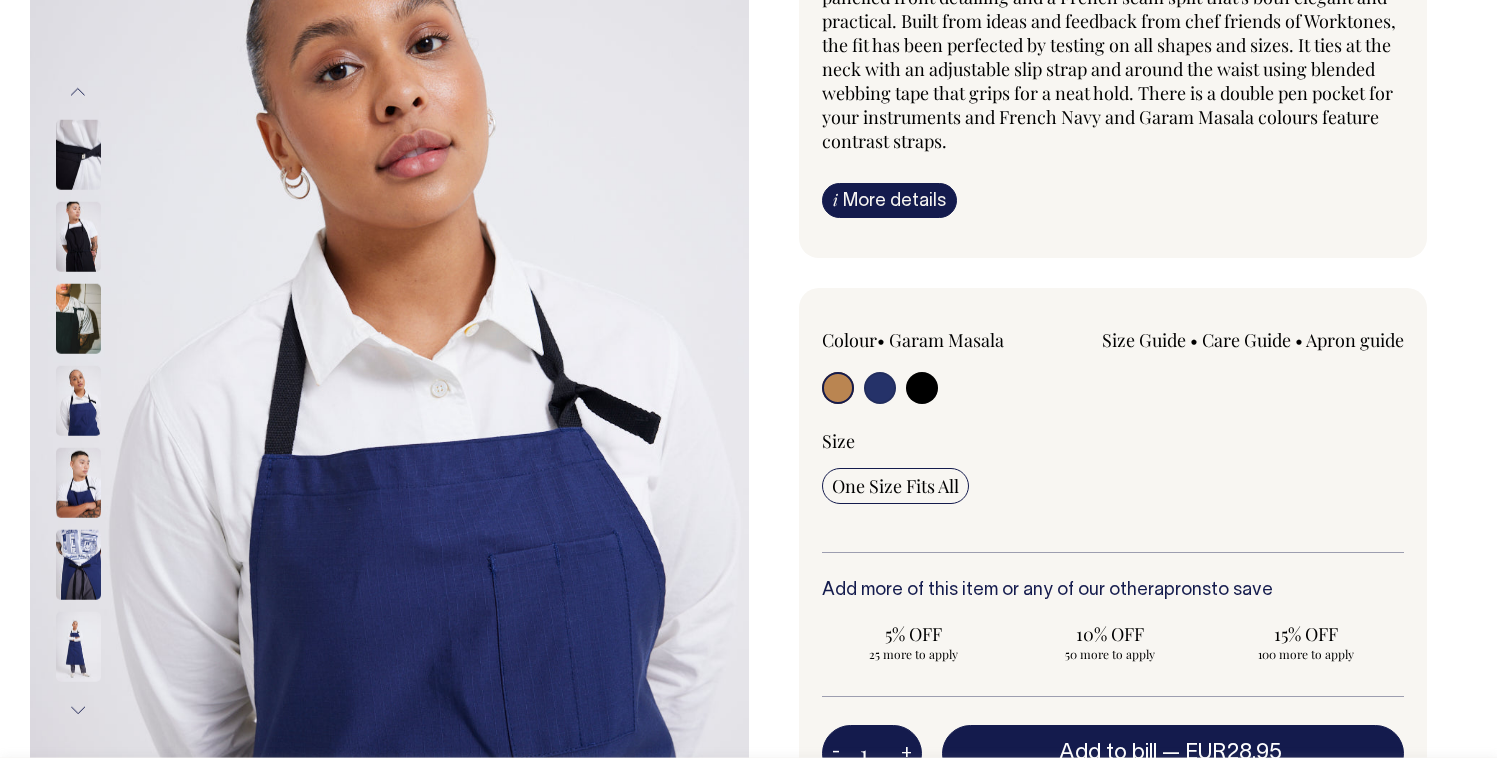 scroll, scrollTop: 244, scrollLeft: 0, axis: vertical 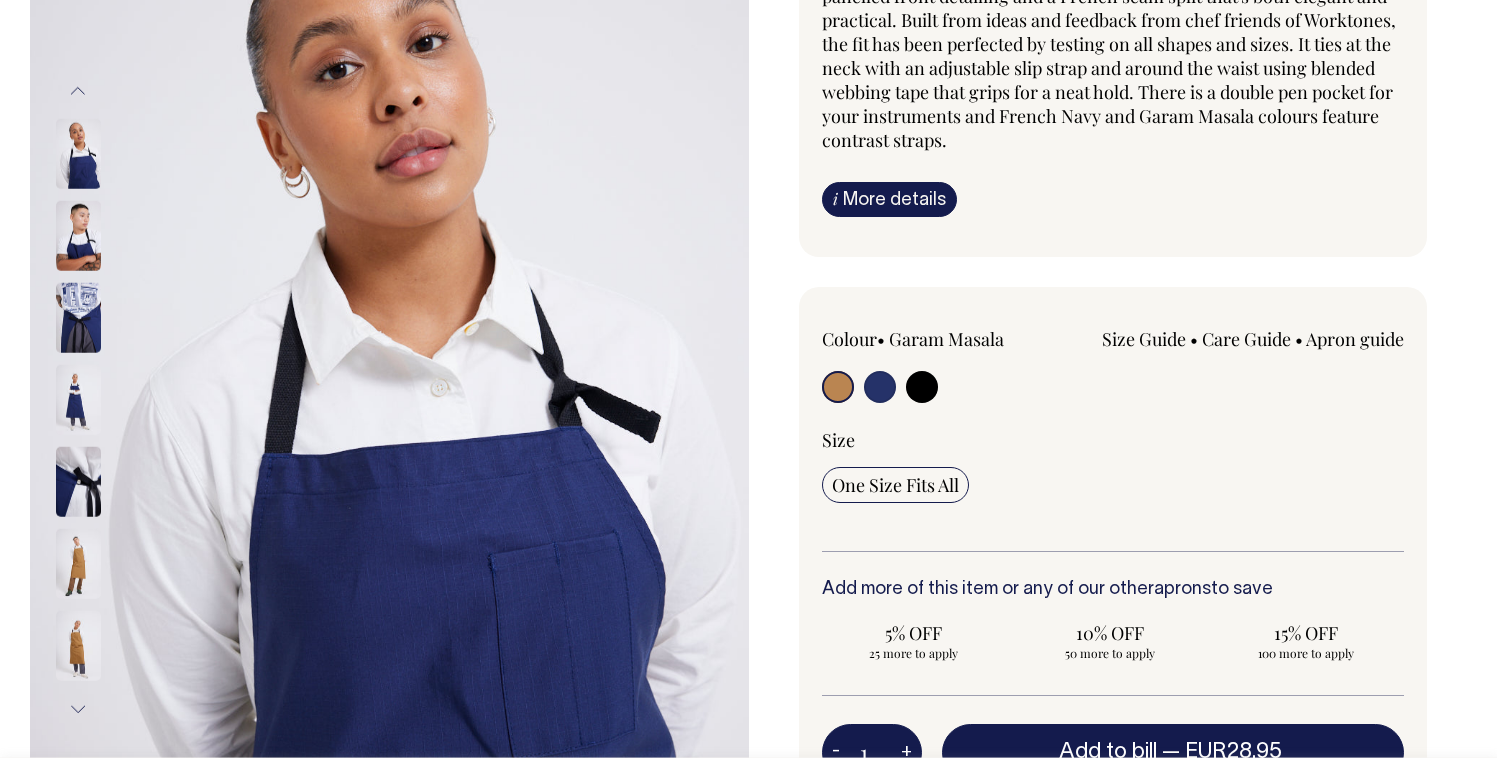 click at bounding box center [105, 236] 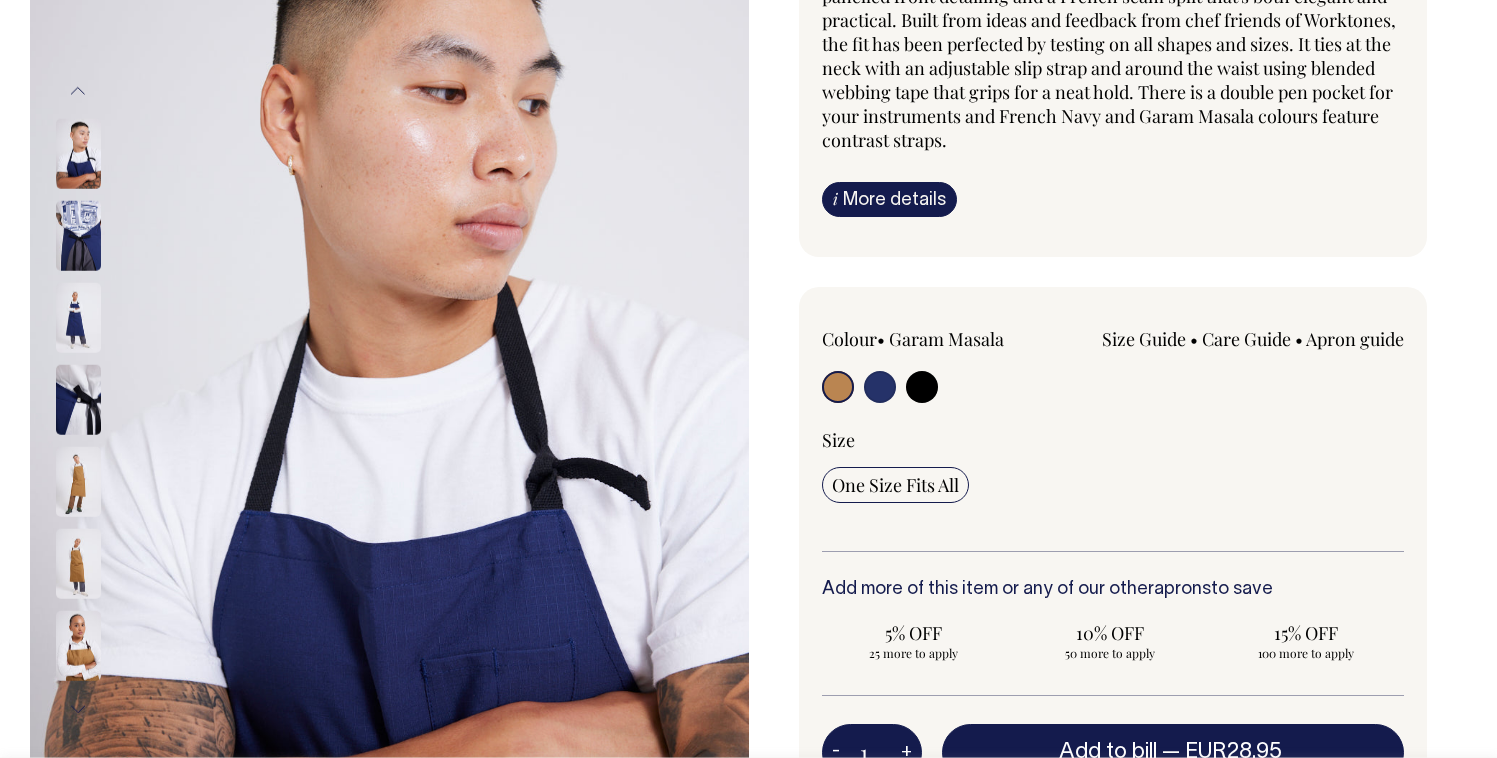 click at bounding box center [78, 564] 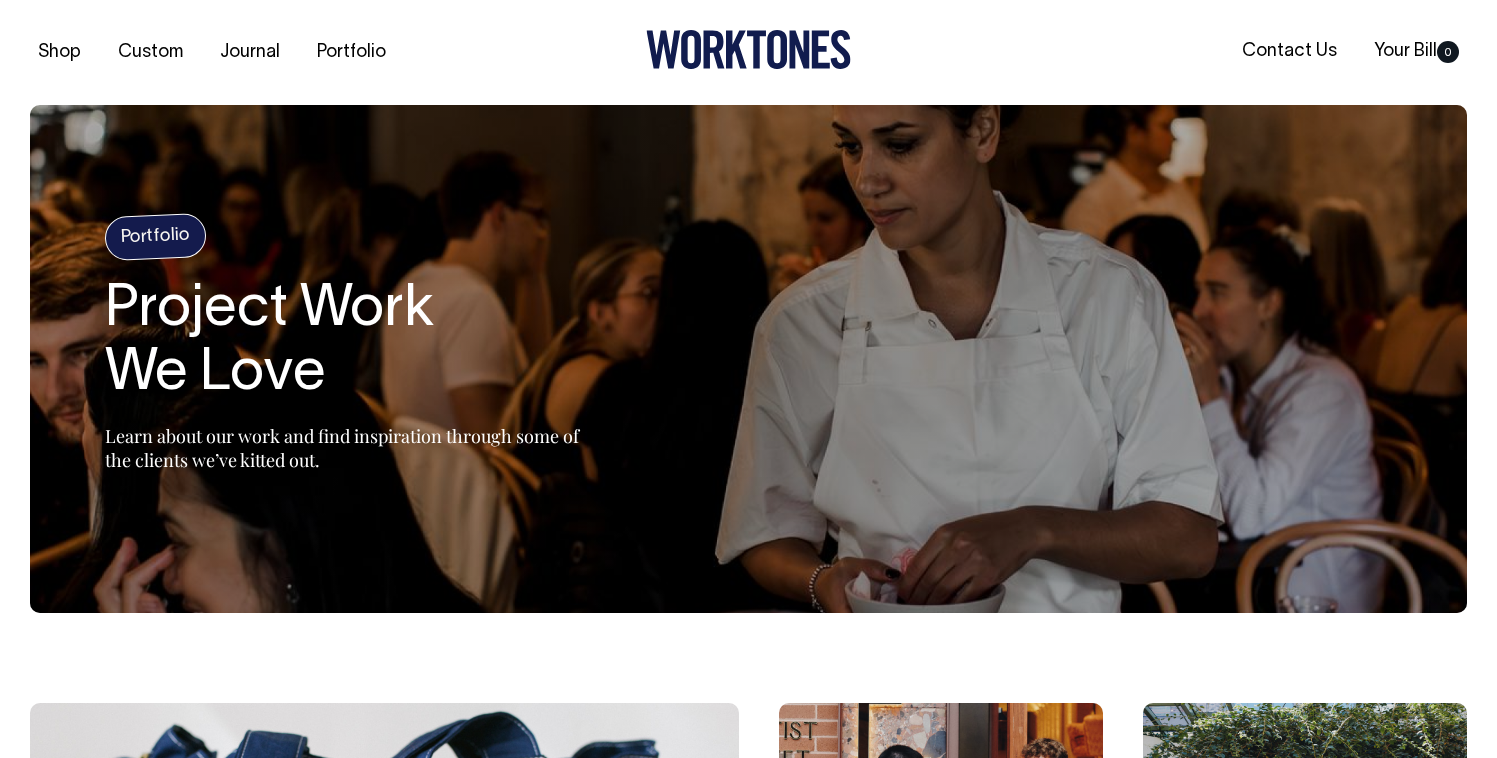scroll, scrollTop: 0, scrollLeft: 0, axis: both 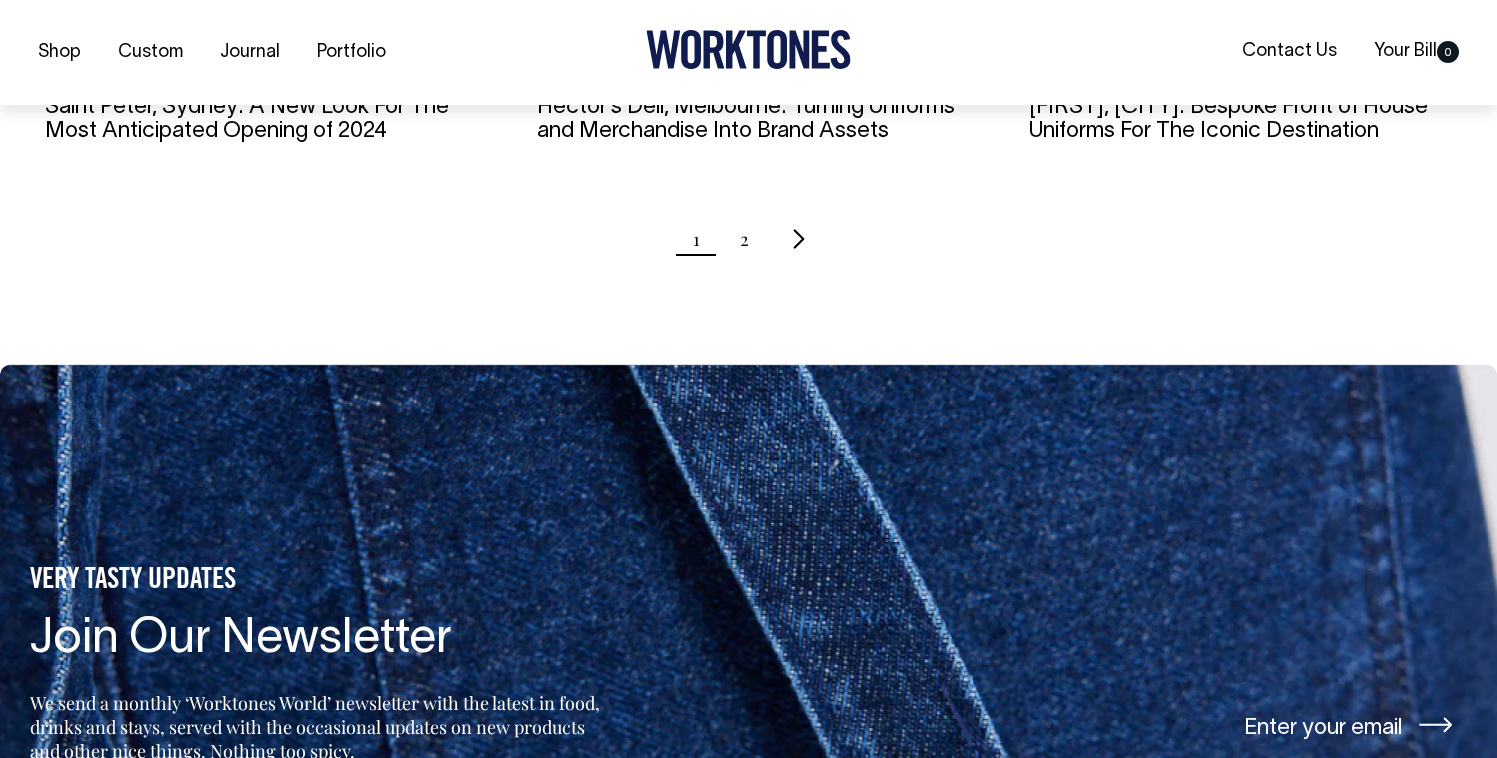 click 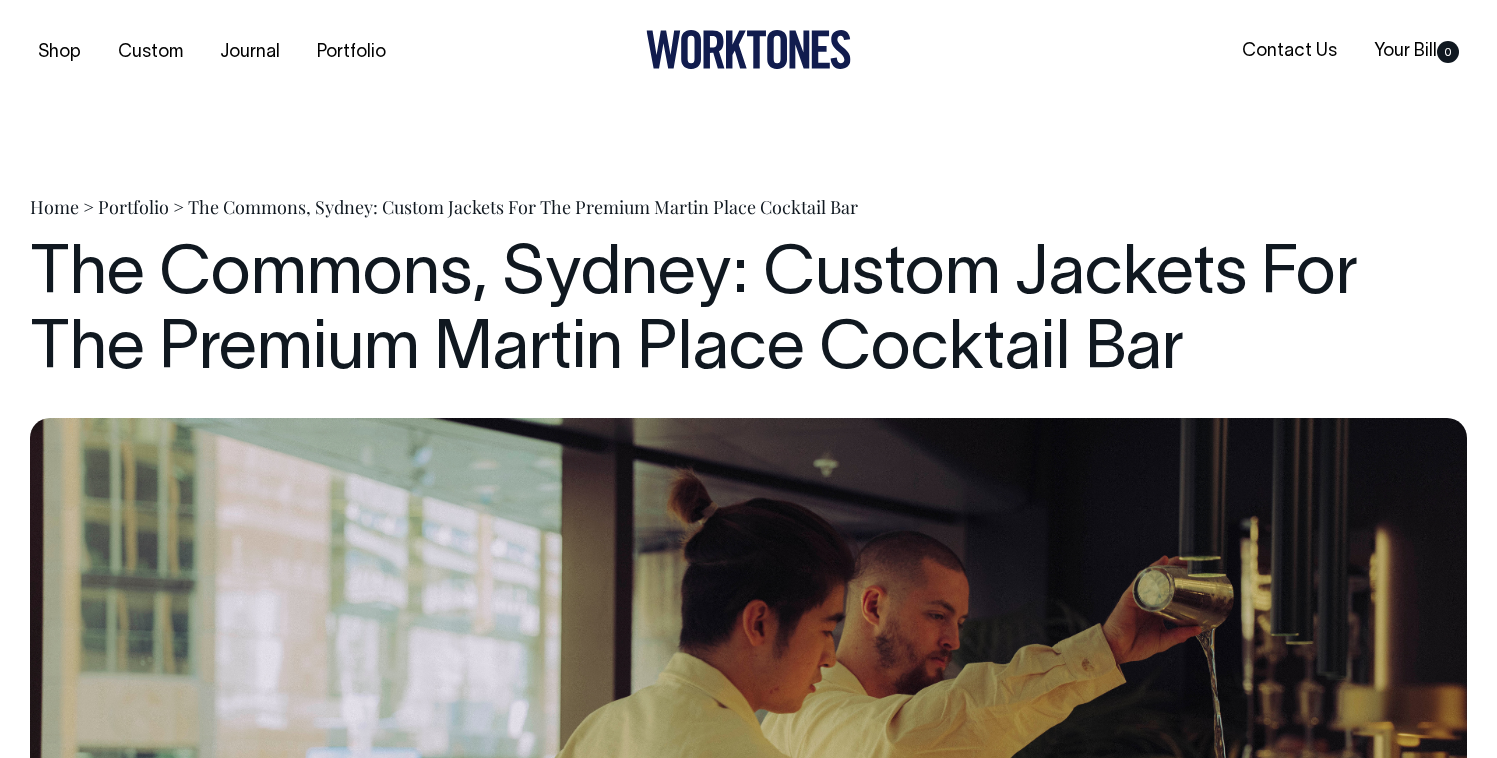 scroll, scrollTop: 0, scrollLeft: 0, axis: both 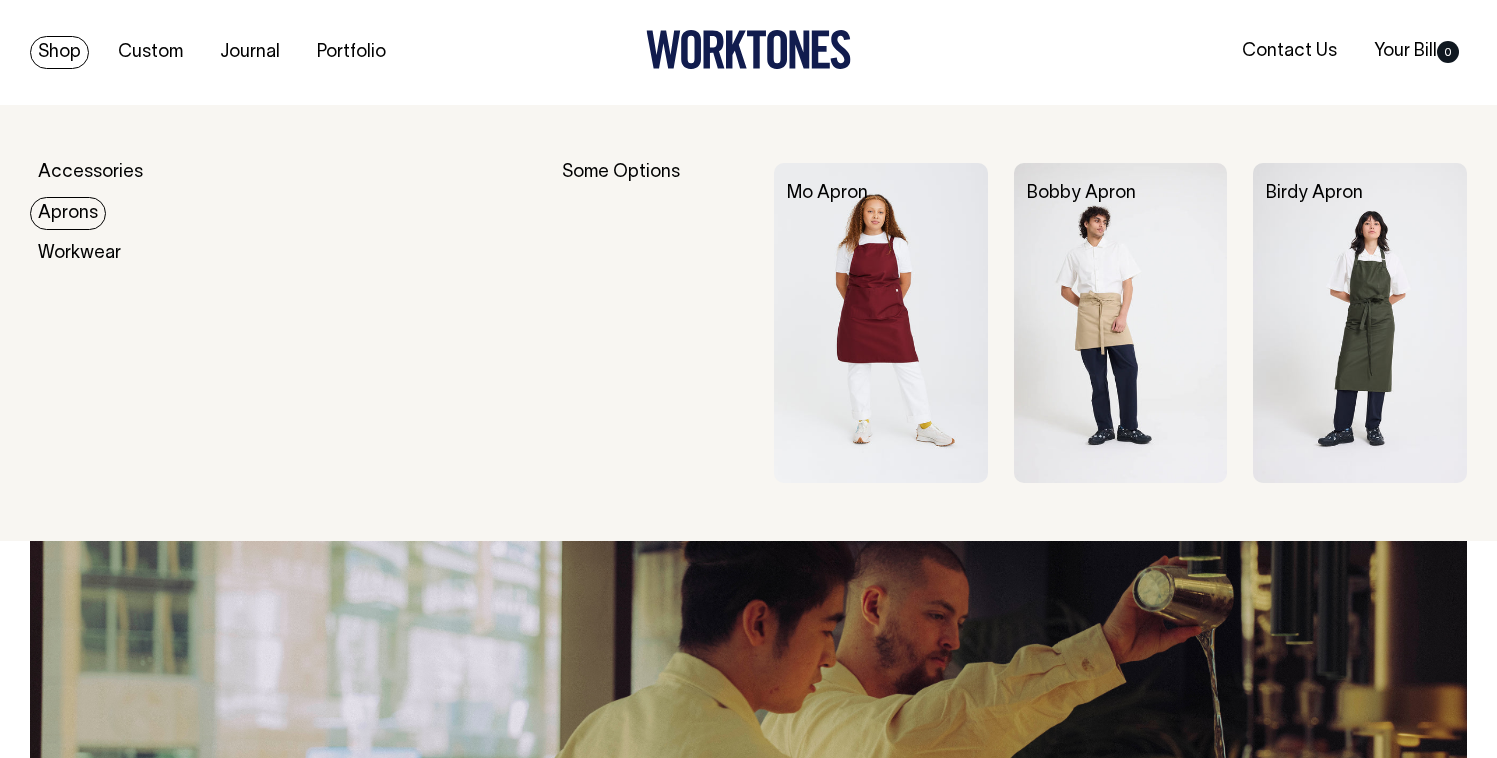 click on "Aprons" at bounding box center (68, 213) 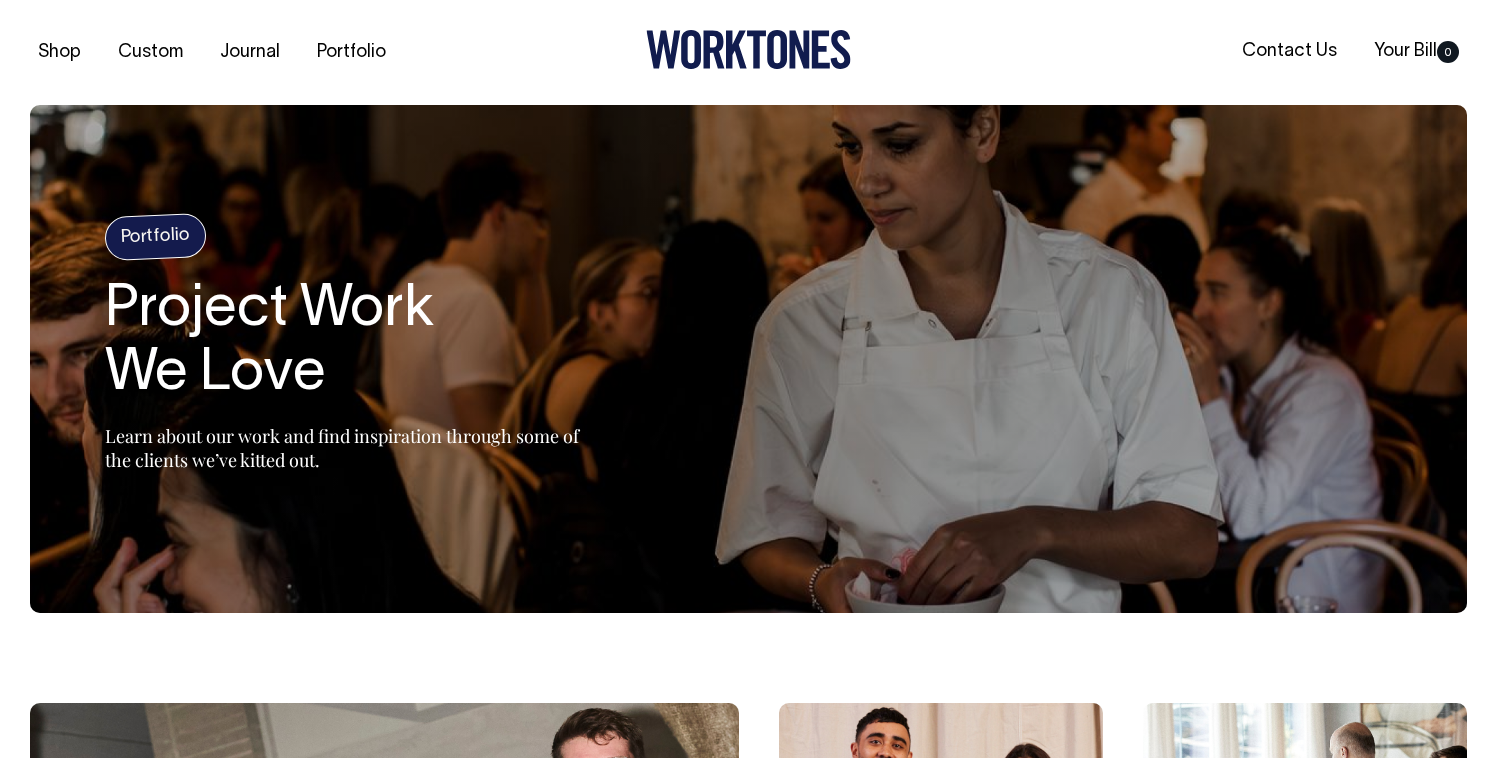 scroll, scrollTop: 0, scrollLeft: 0, axis: both 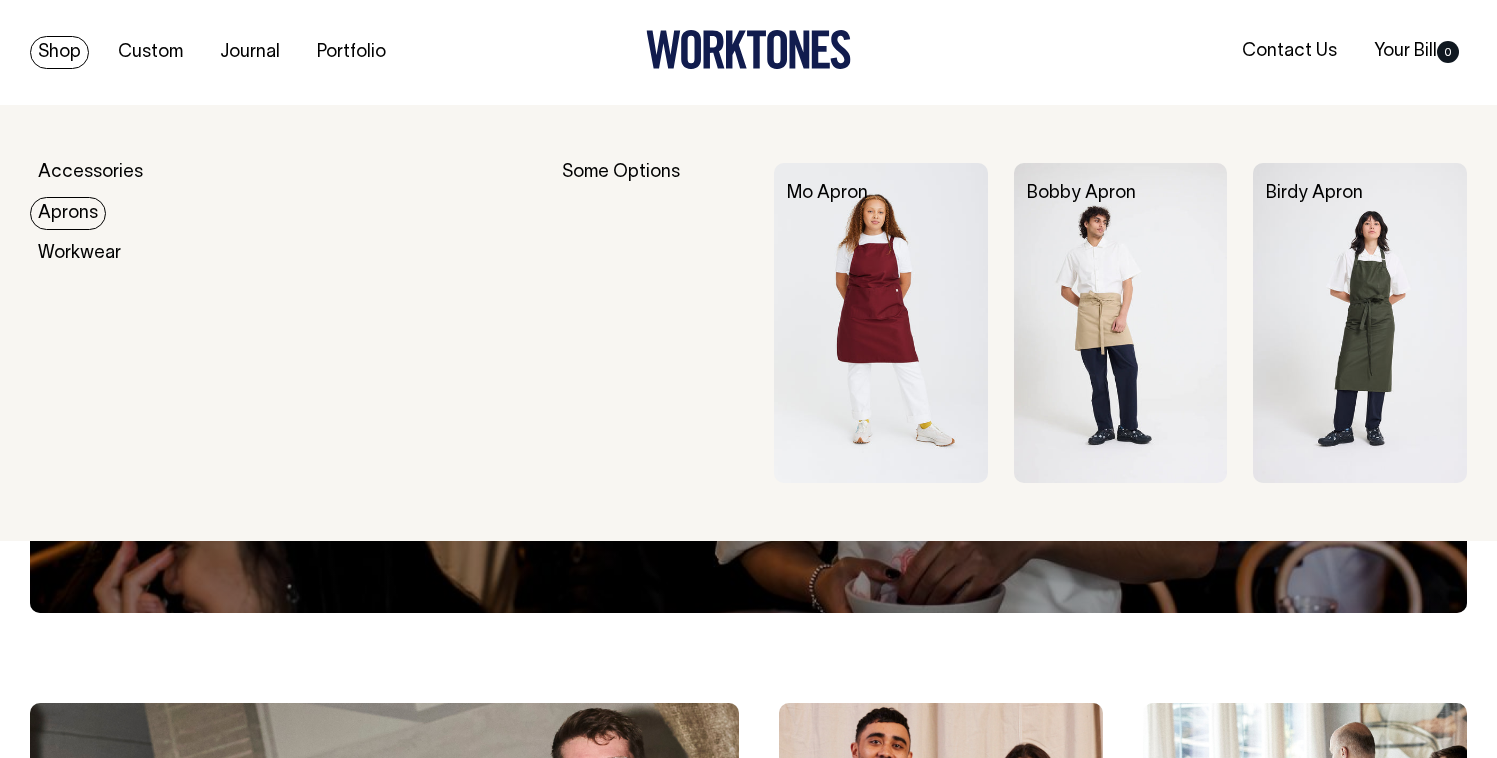 click on "Aprons" at bounding box center (68, 213) 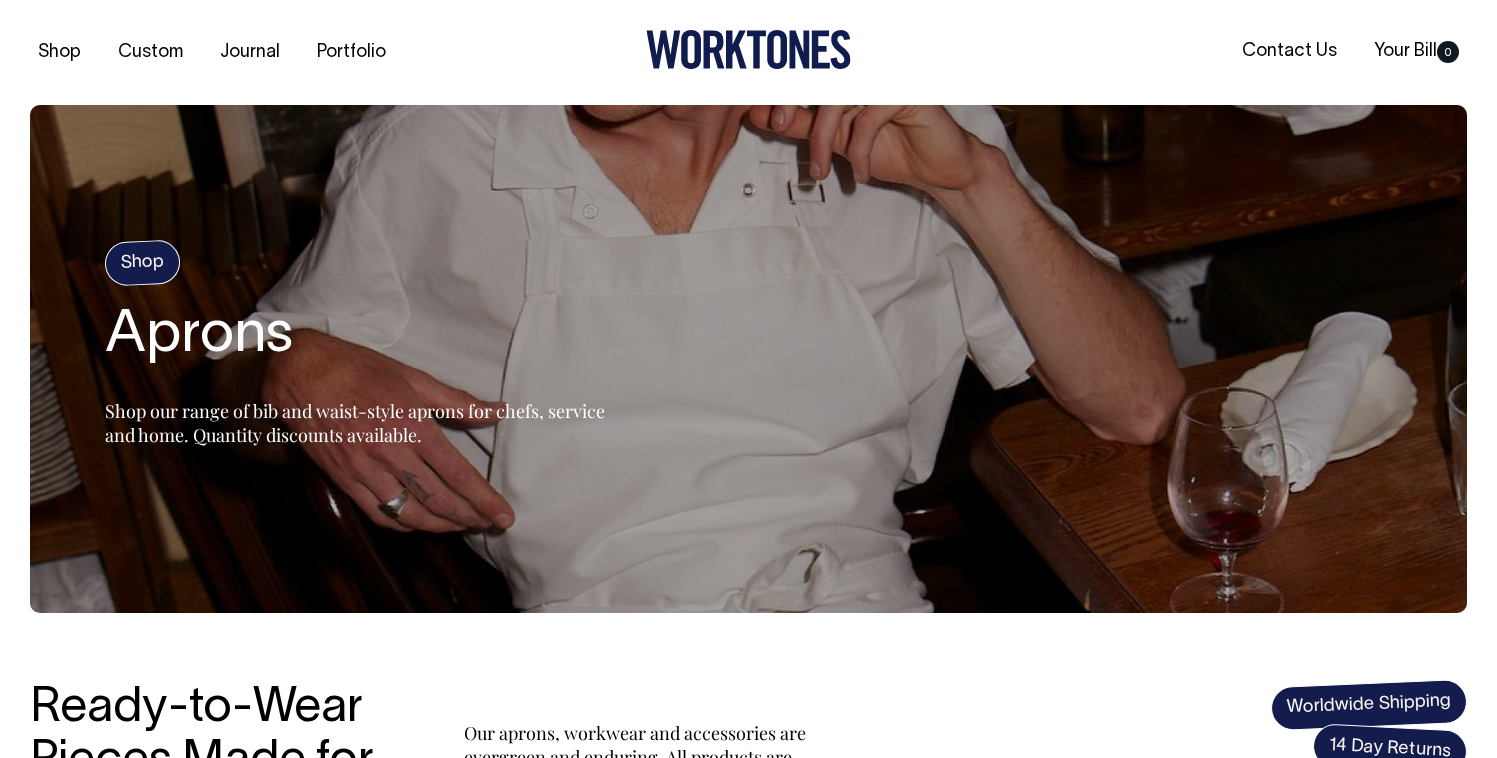 scroll, scrollTop: 0, scrollLeft: 0, axis: both 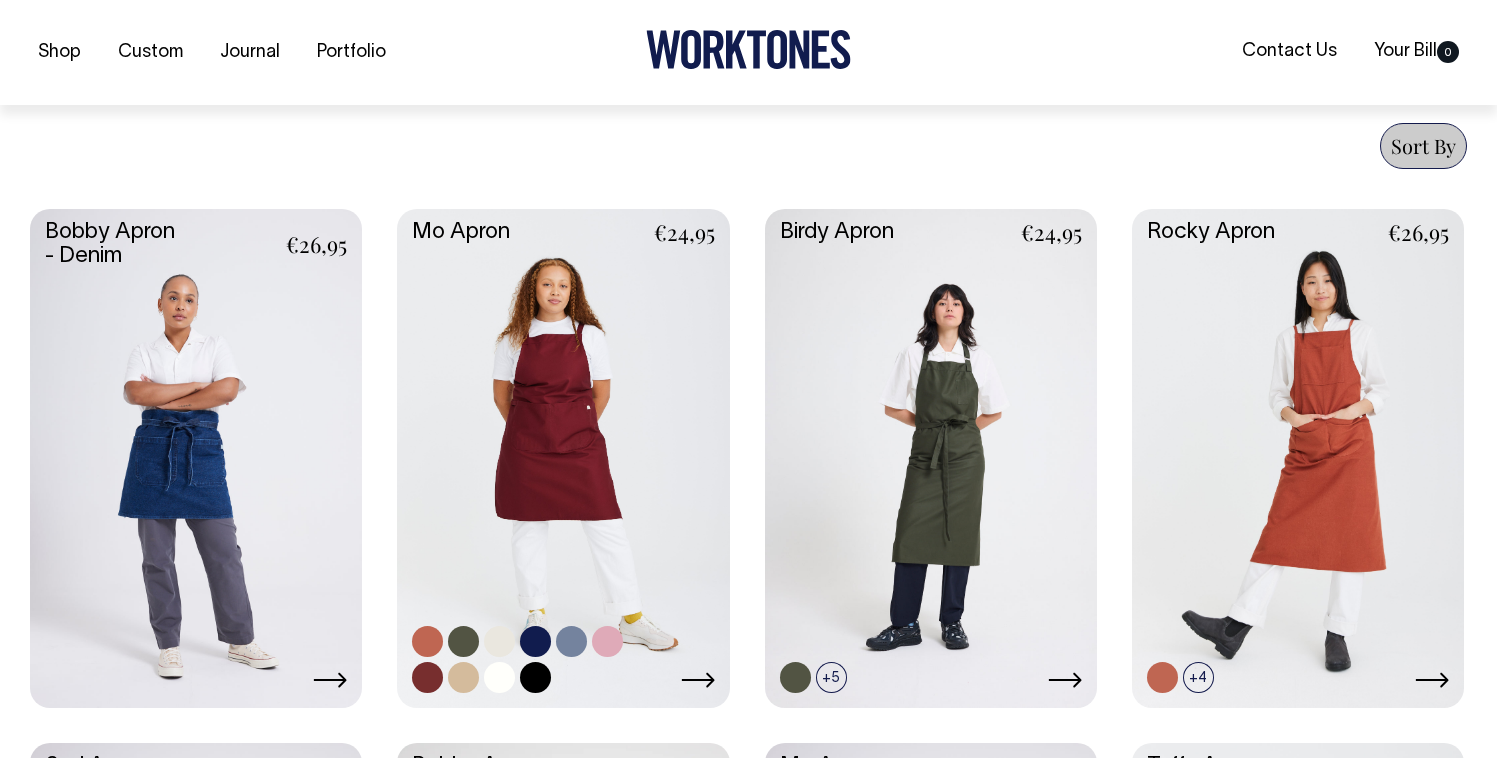 click at bounding box center [563, 456] 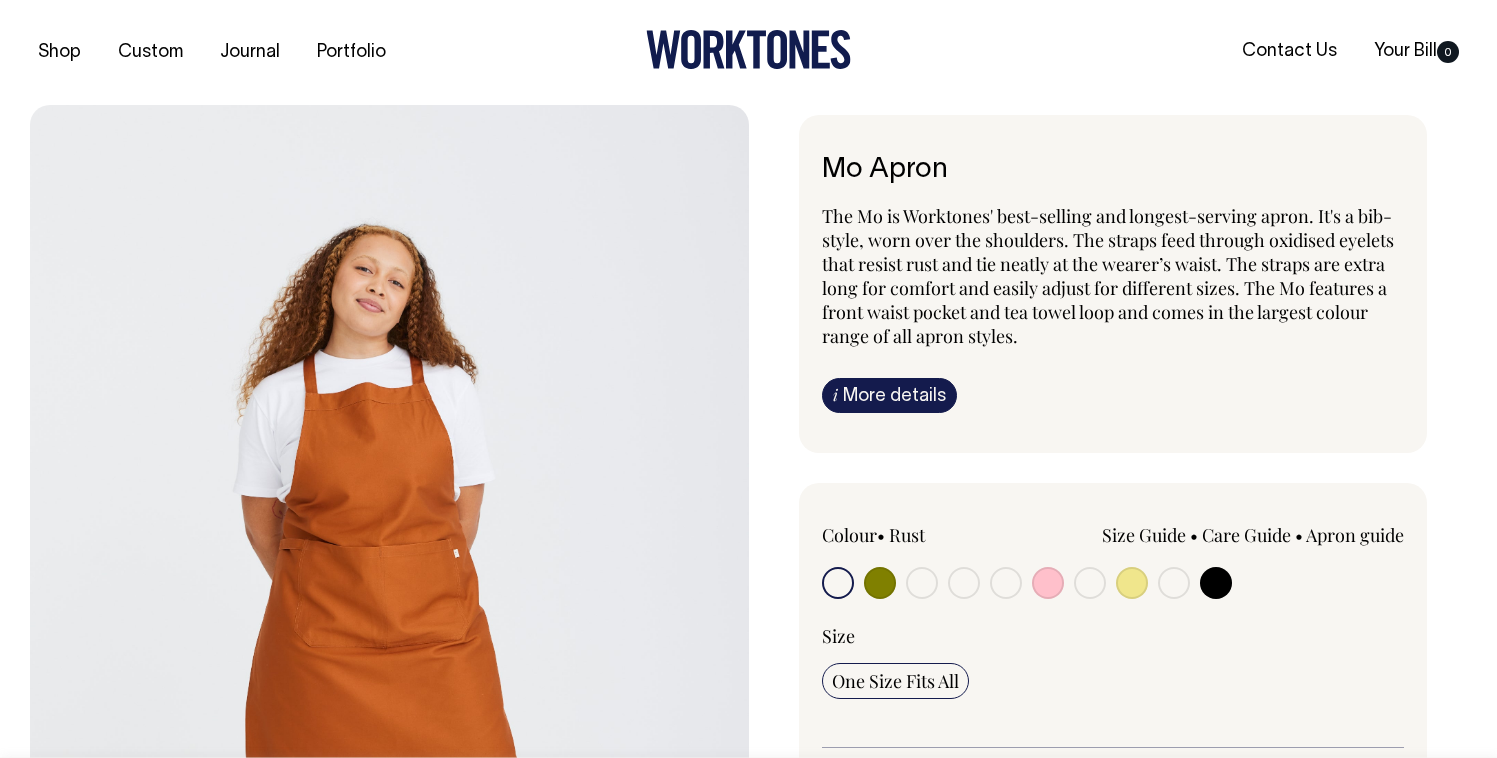 scroll, scrollTop: 0, scrollLeft: 0, axis: both 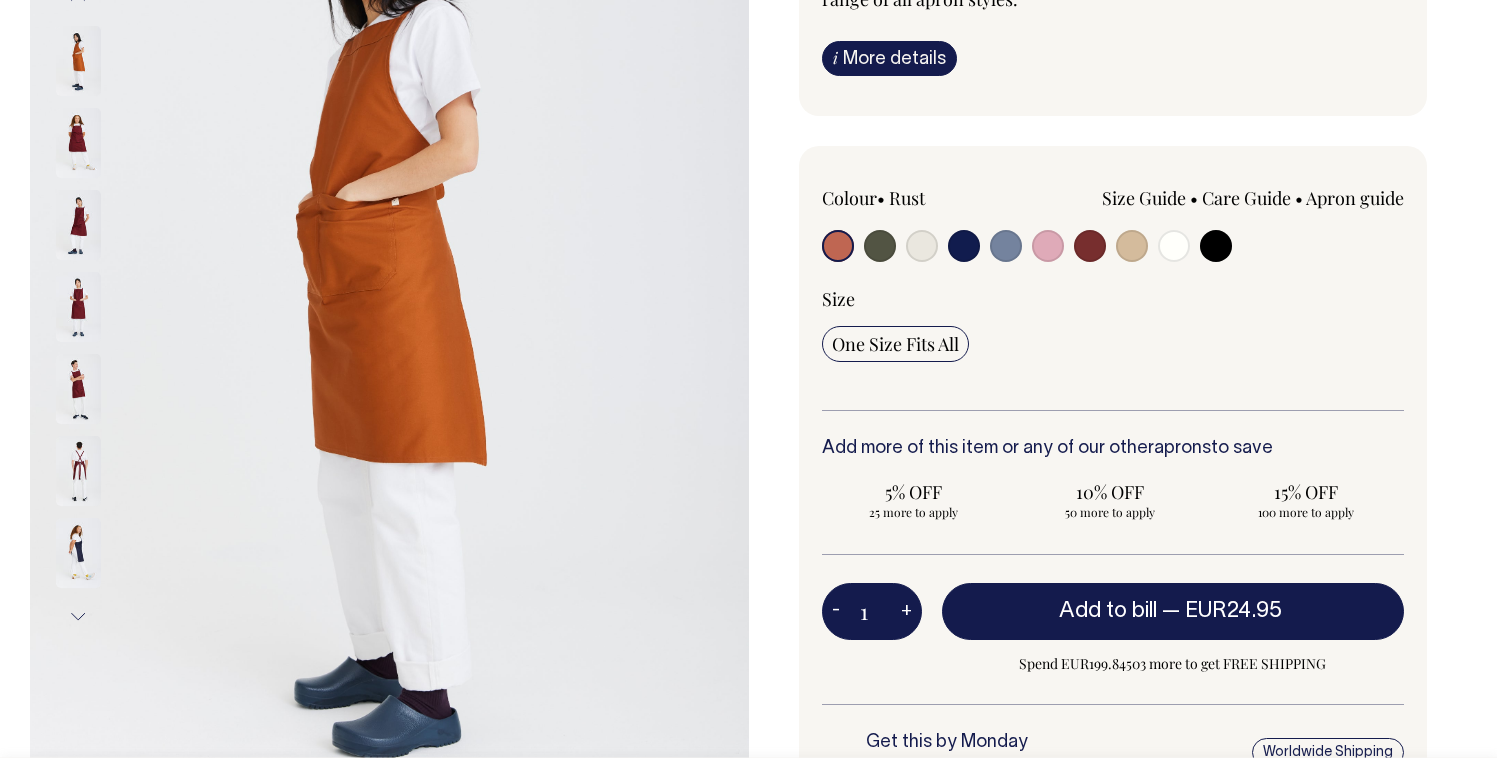 click at bounding box center [1132, 246] 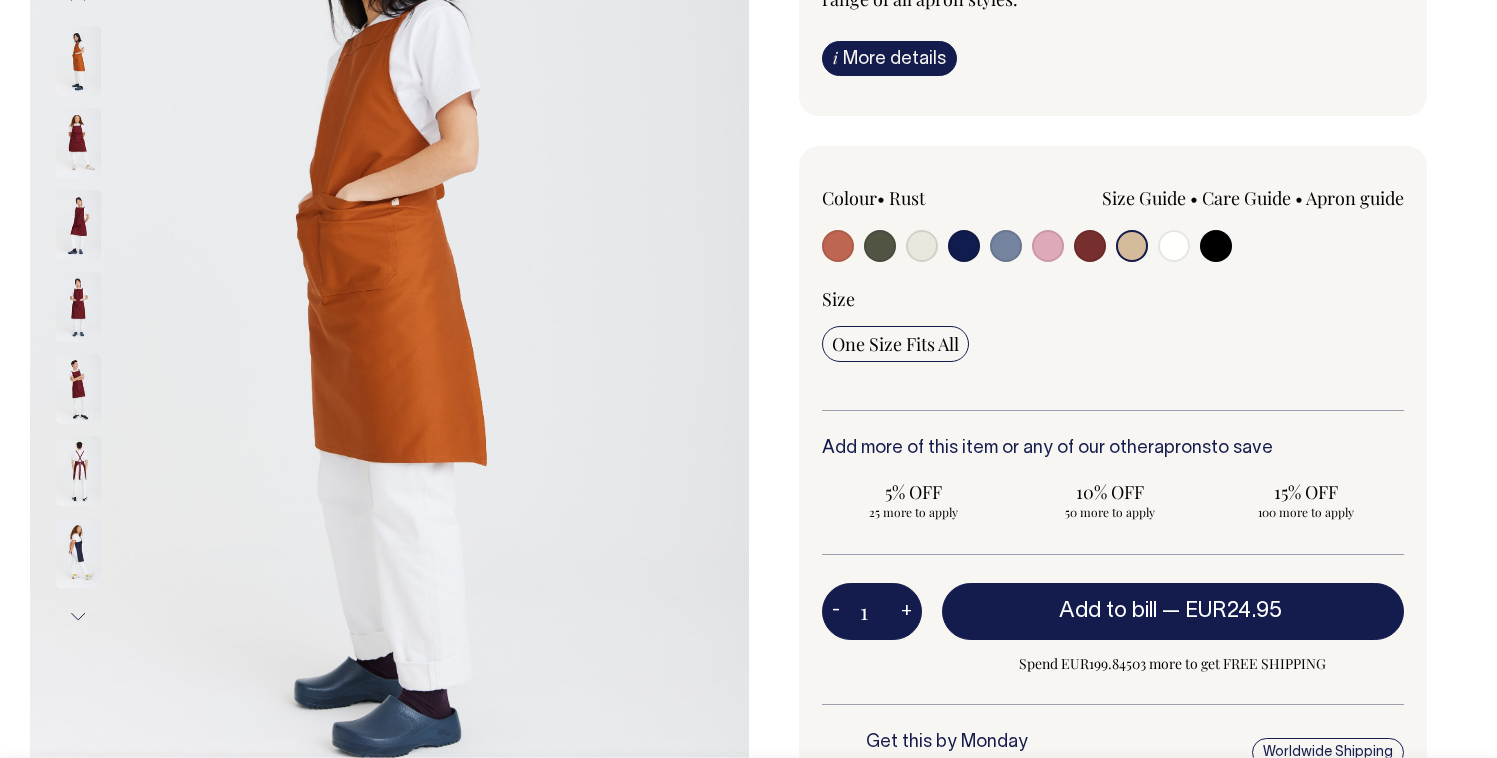 radio on "true" 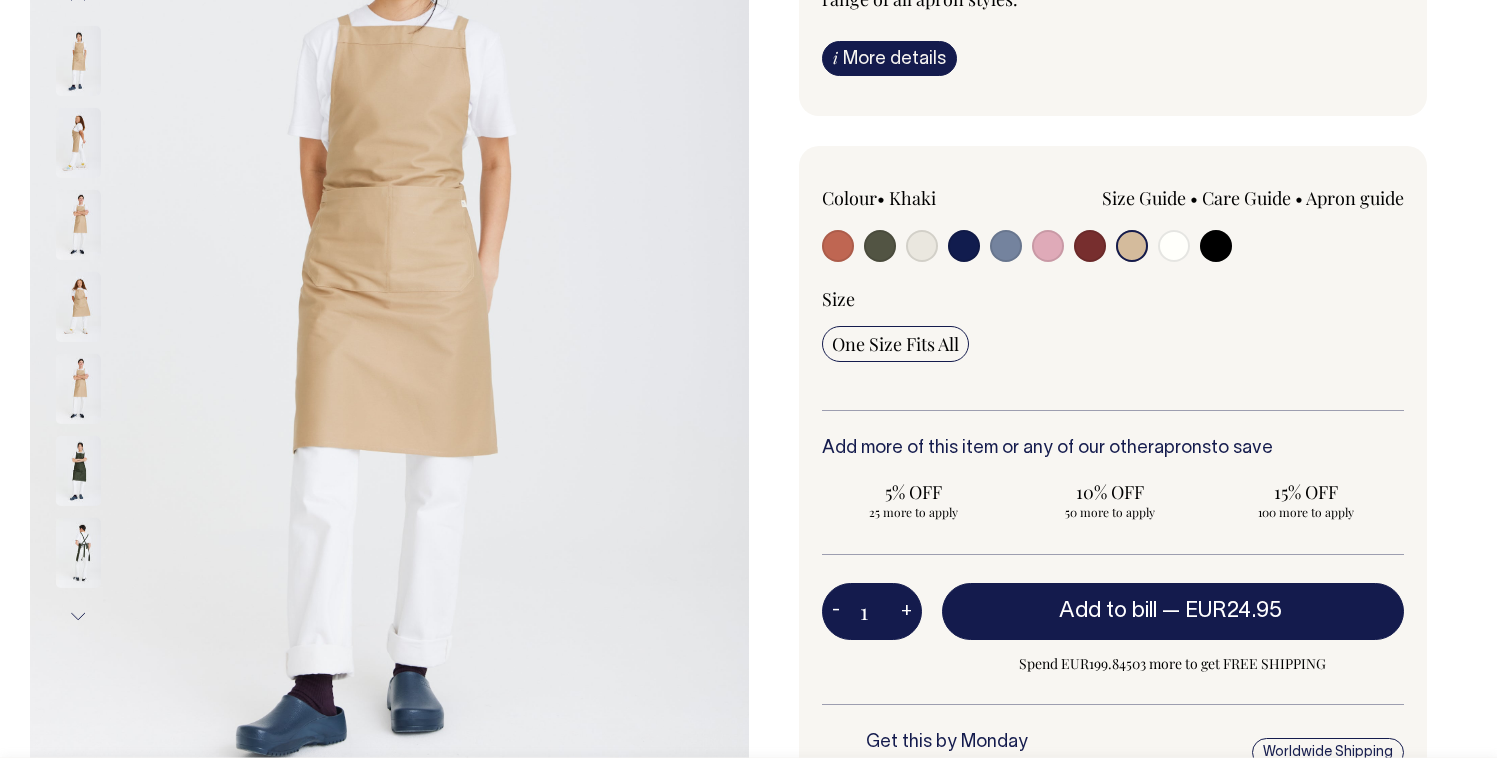 click at bounding box center (1090, 246) 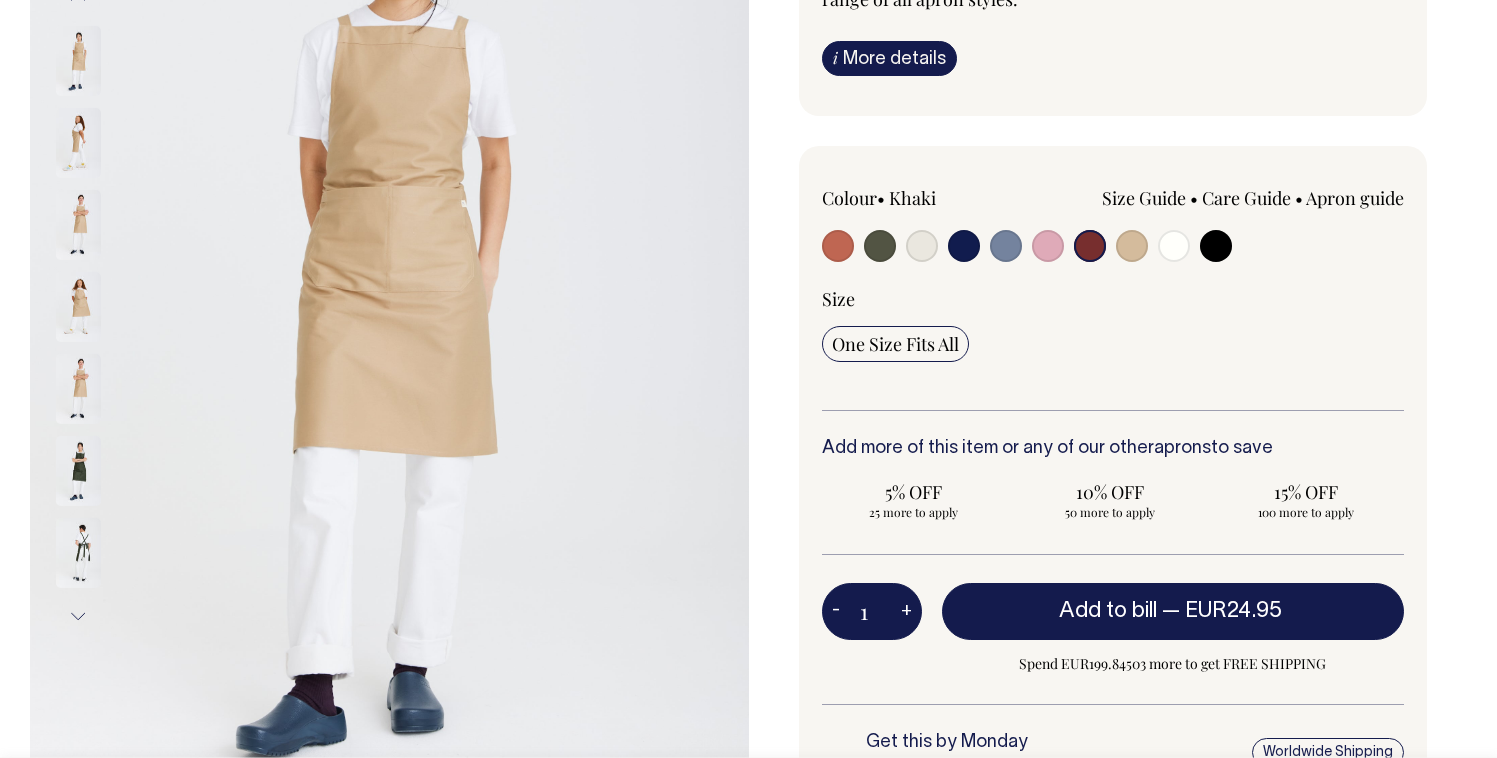 radio on "true" 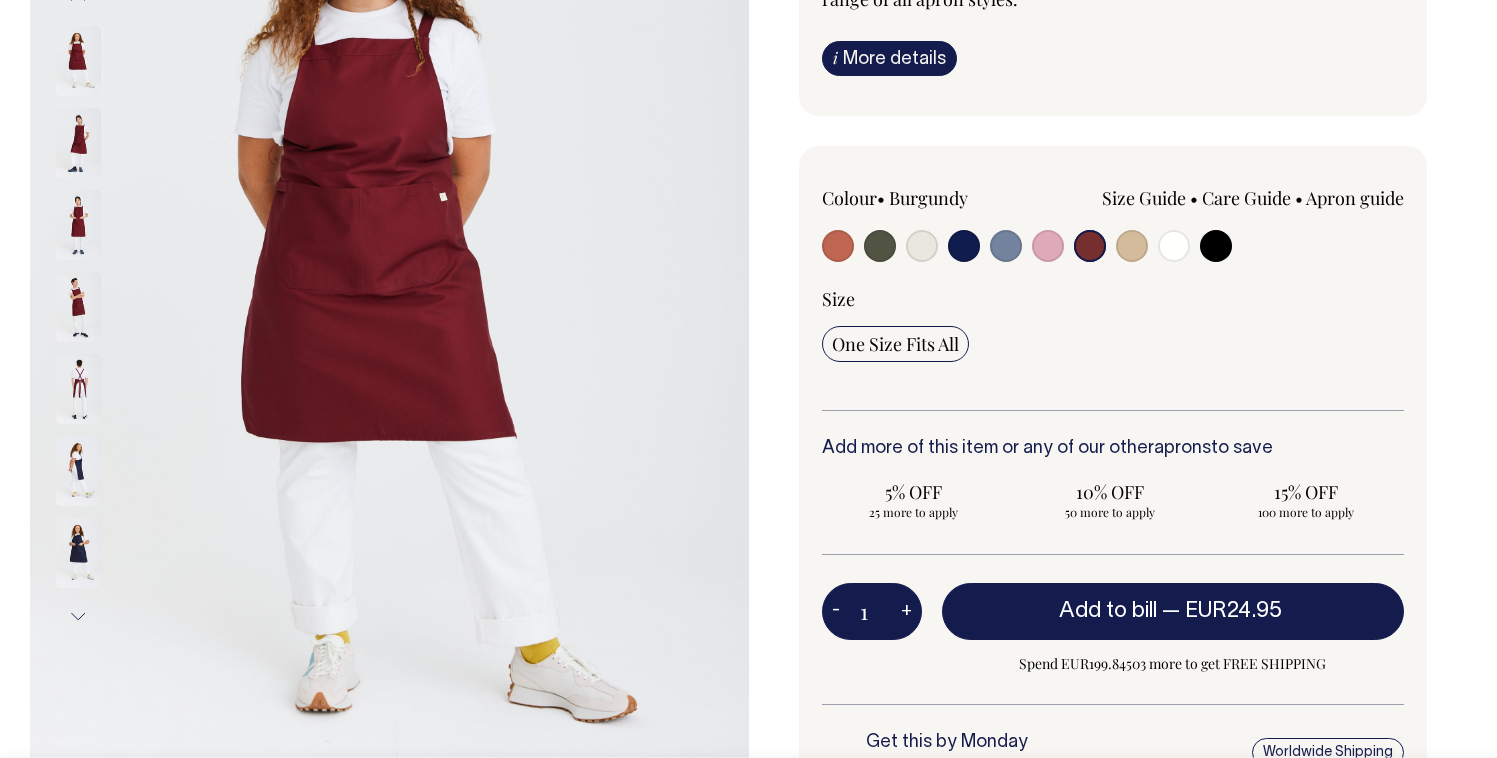 click at bounding box center [838, 246] 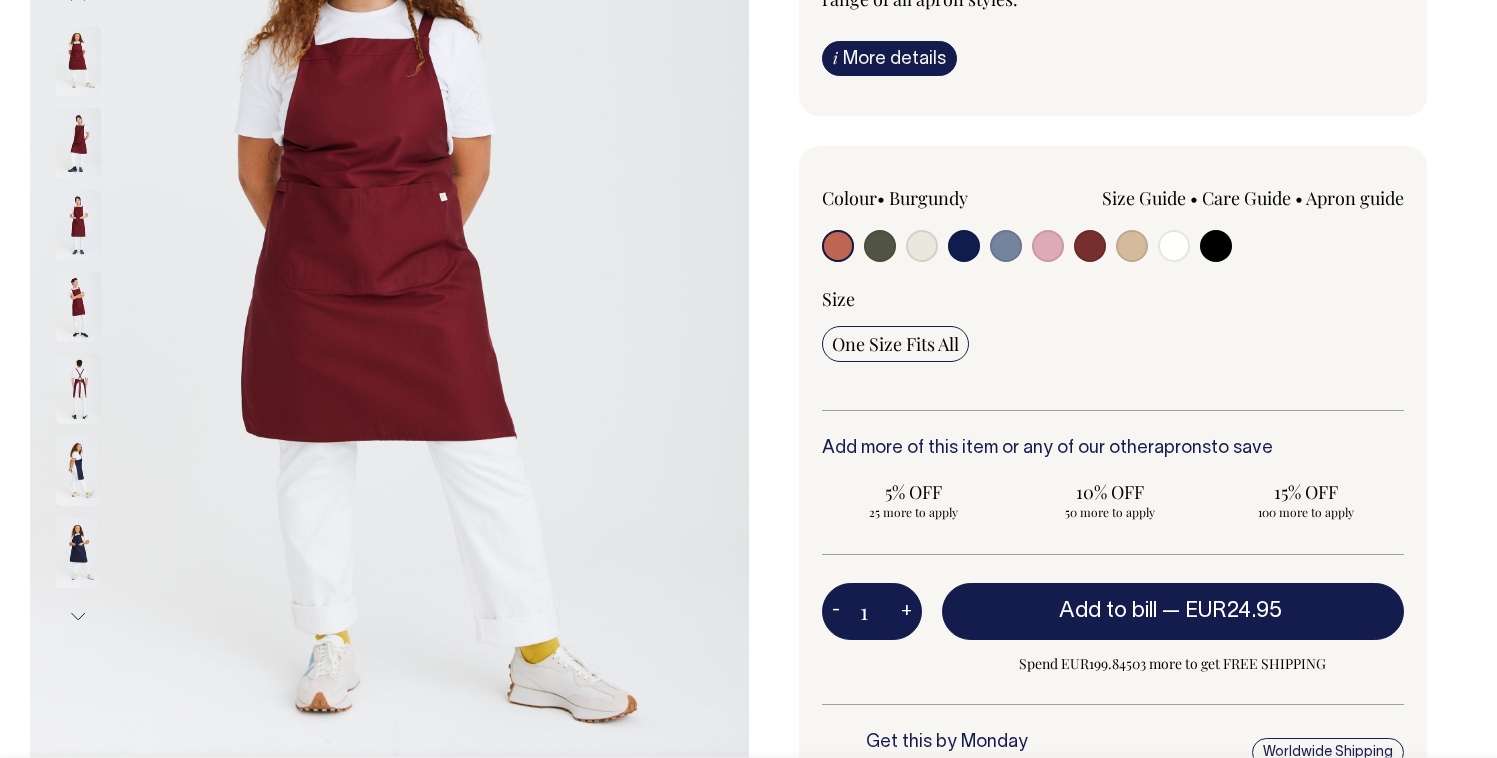 radio on "true" 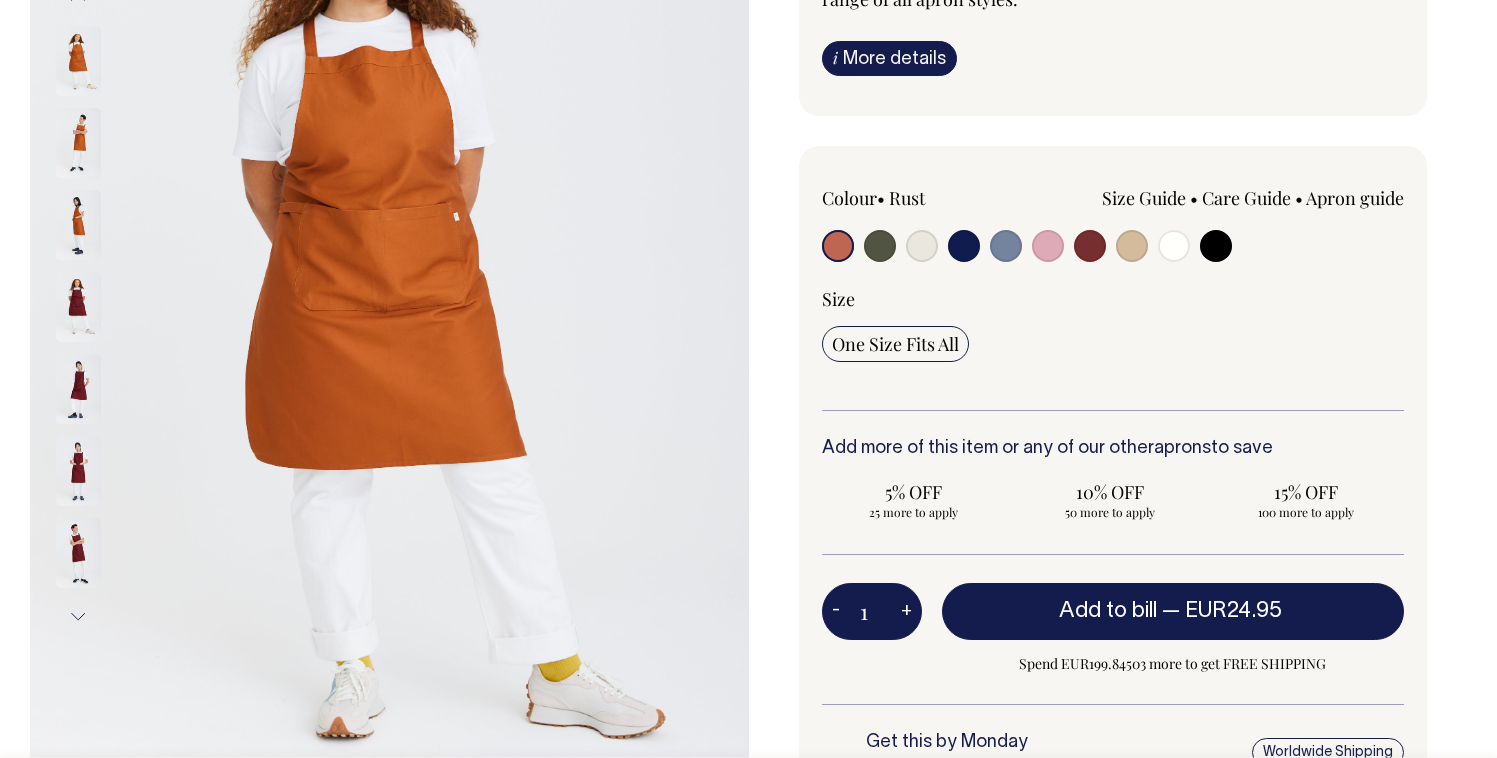 click on "Size Guide
Size Guide Measurement cm Bib Width 26 Length at centre front 90 Width at widest point 78
• Care Guide Care Guide • Apron guide" at bounding box center (1230, 219) 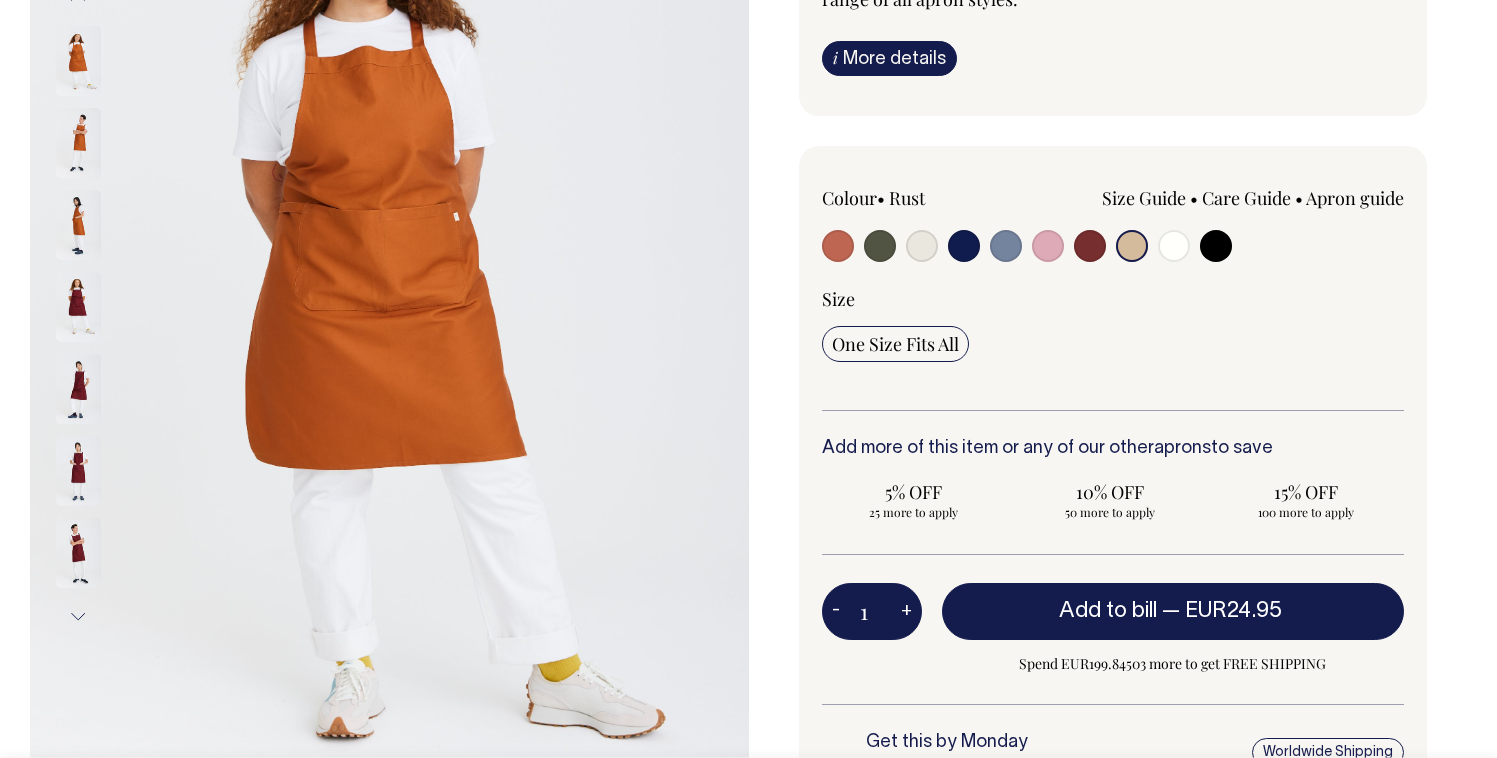 radio on "true" 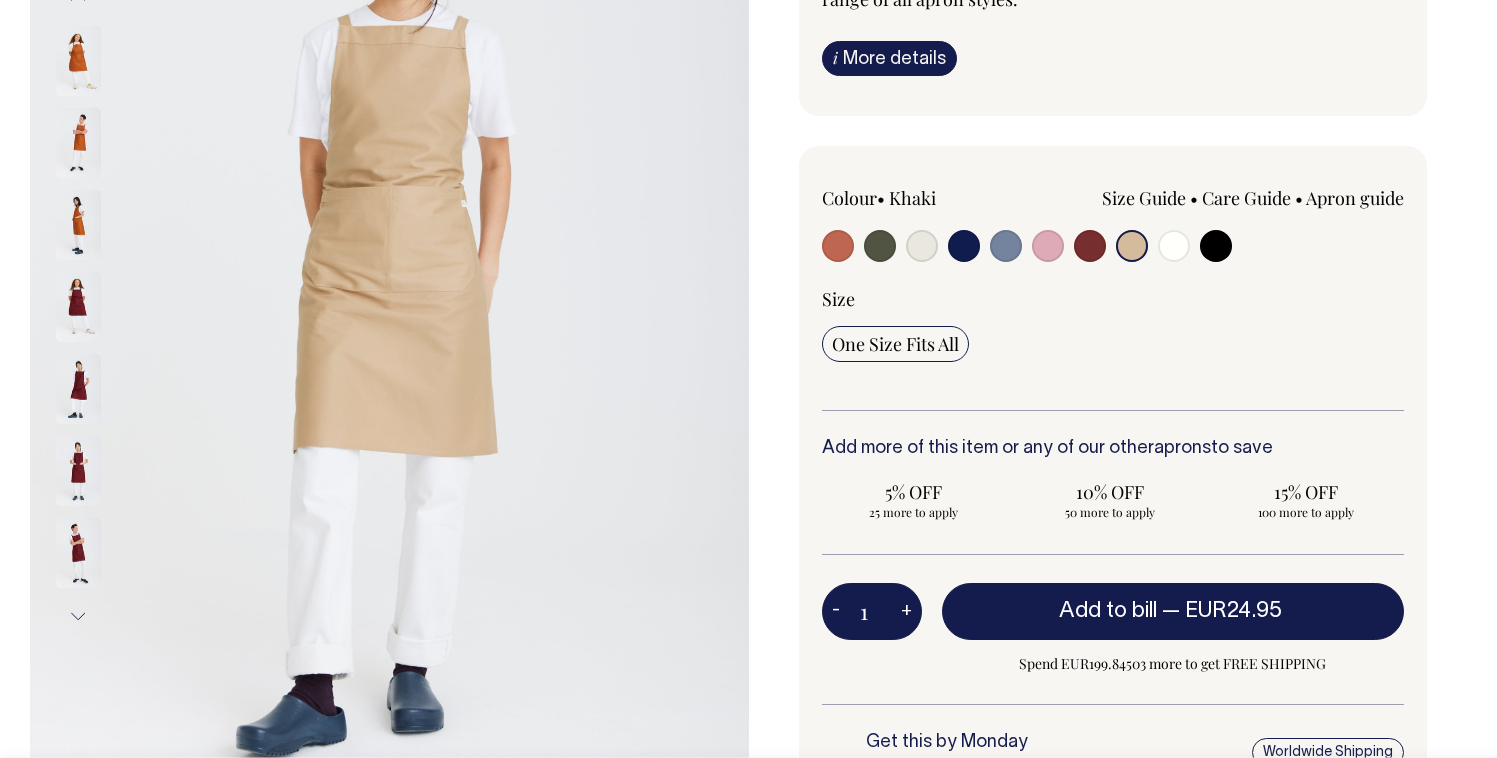 click at bounding box center (1216, 246) 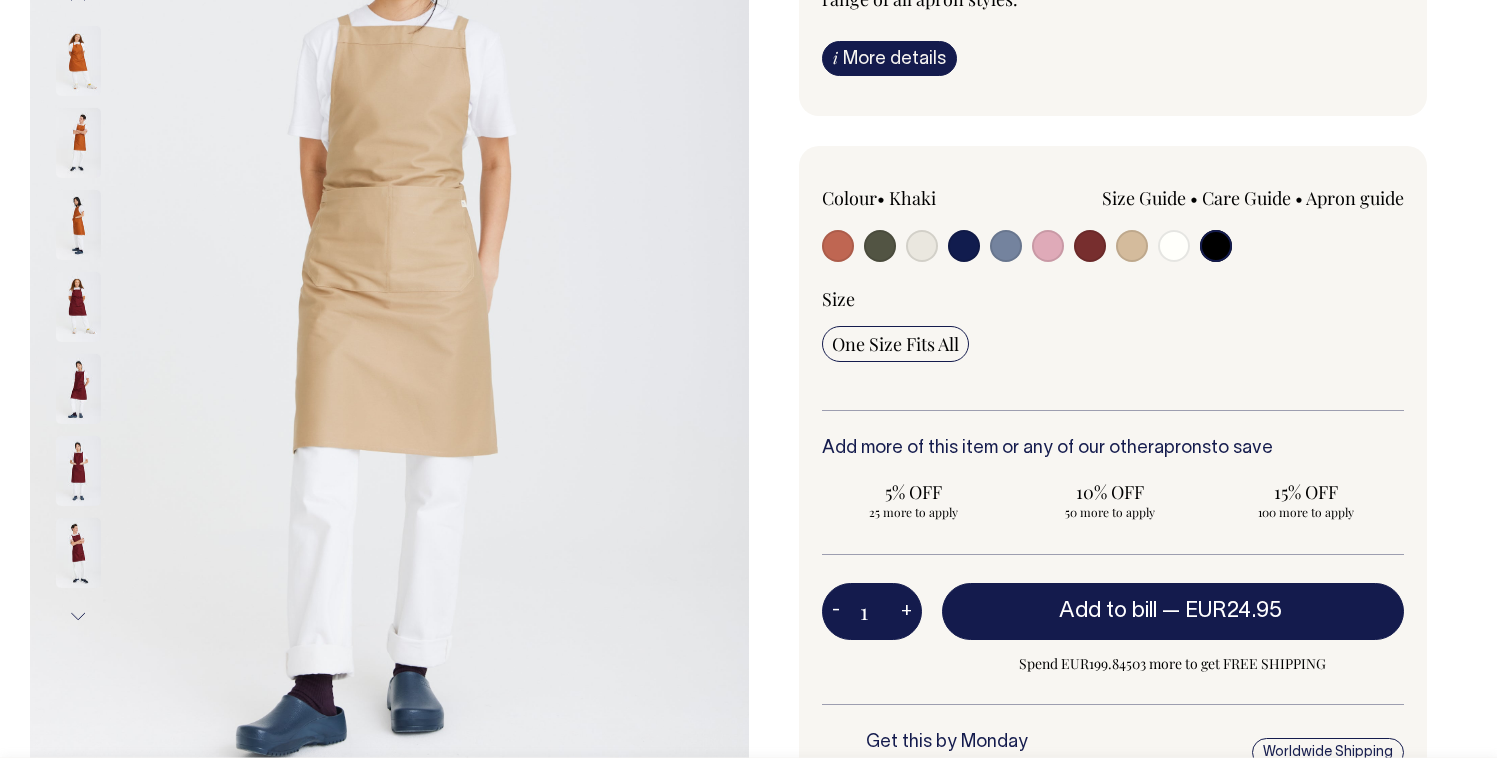 radio on "true" 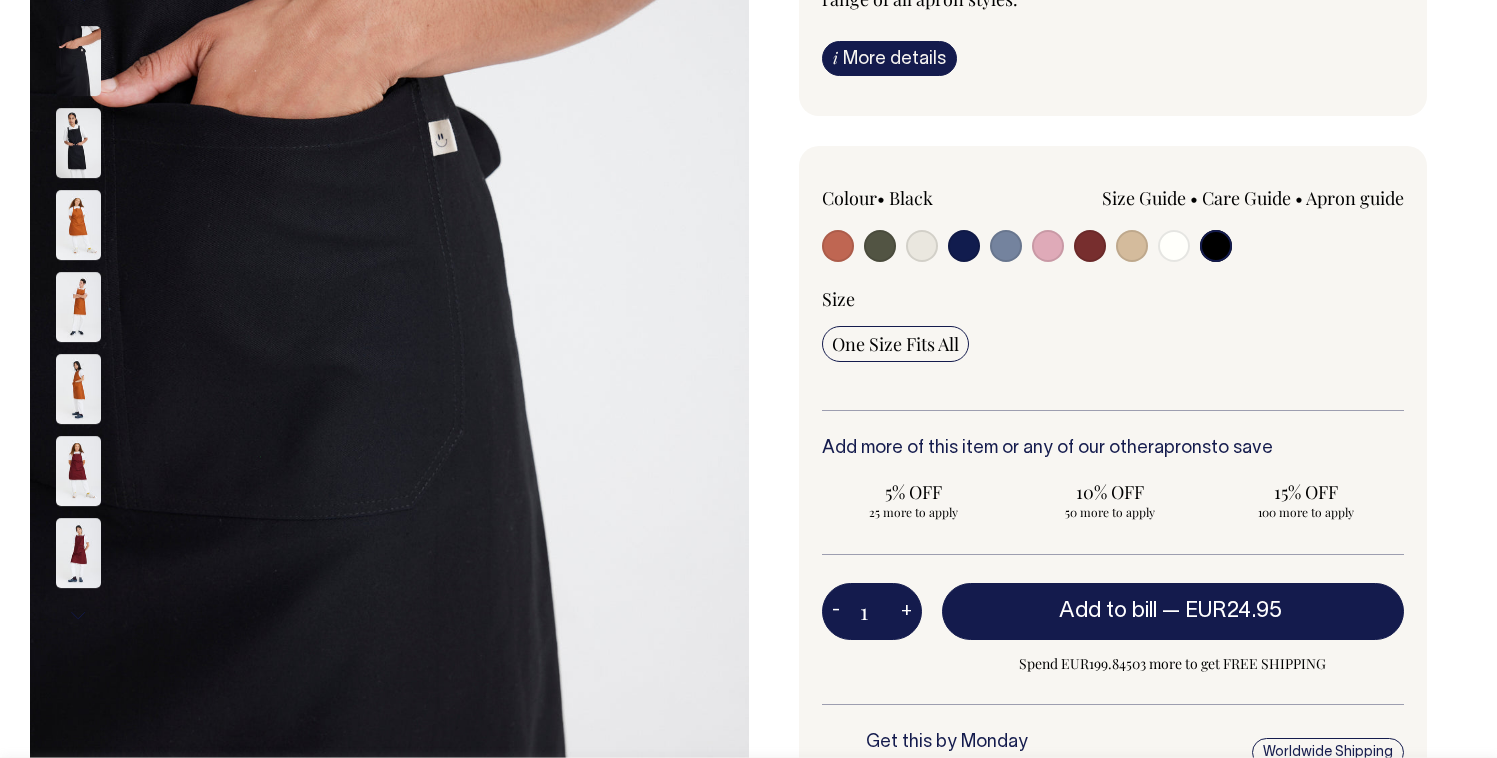 click at bounding box center (1132, 246) 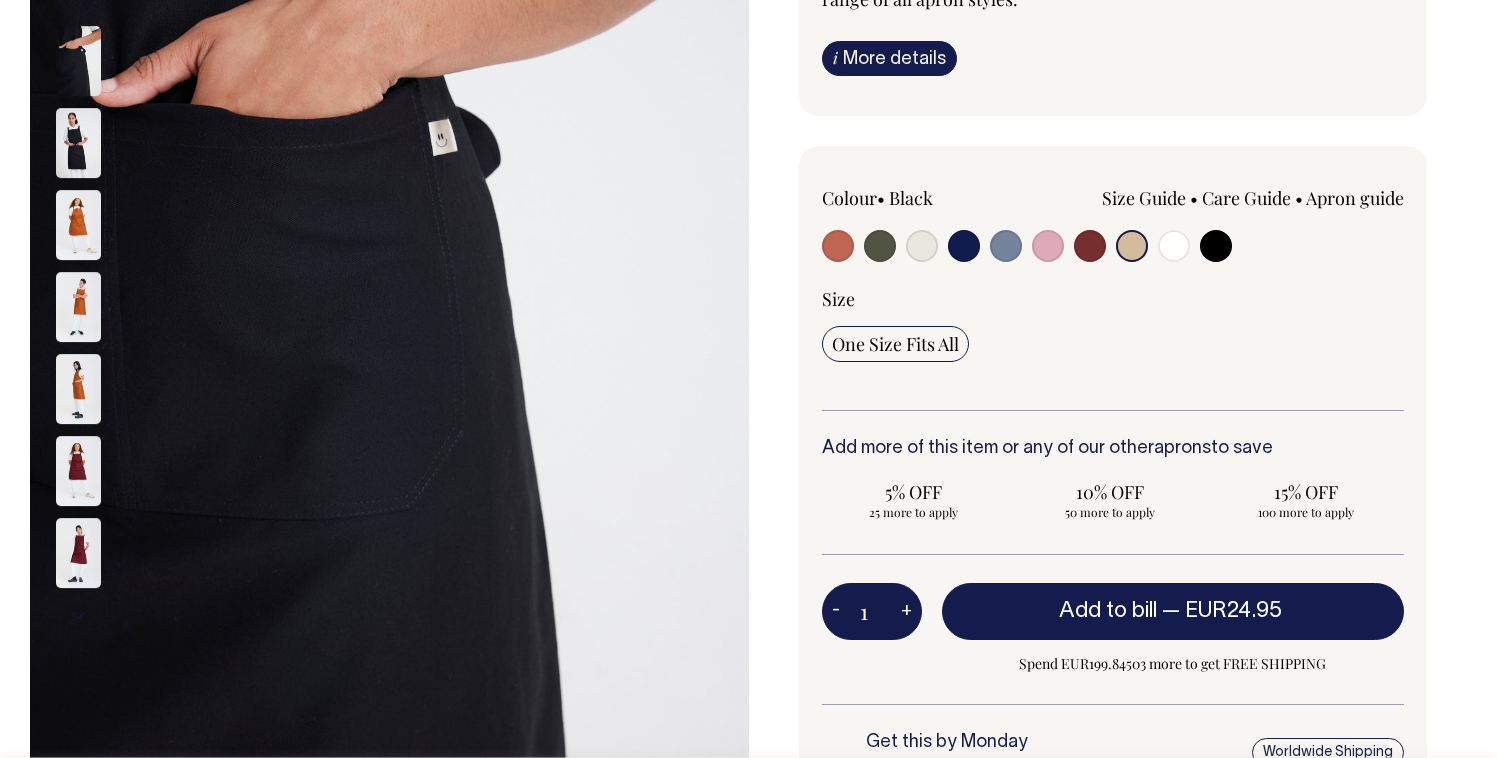 radio on "true" 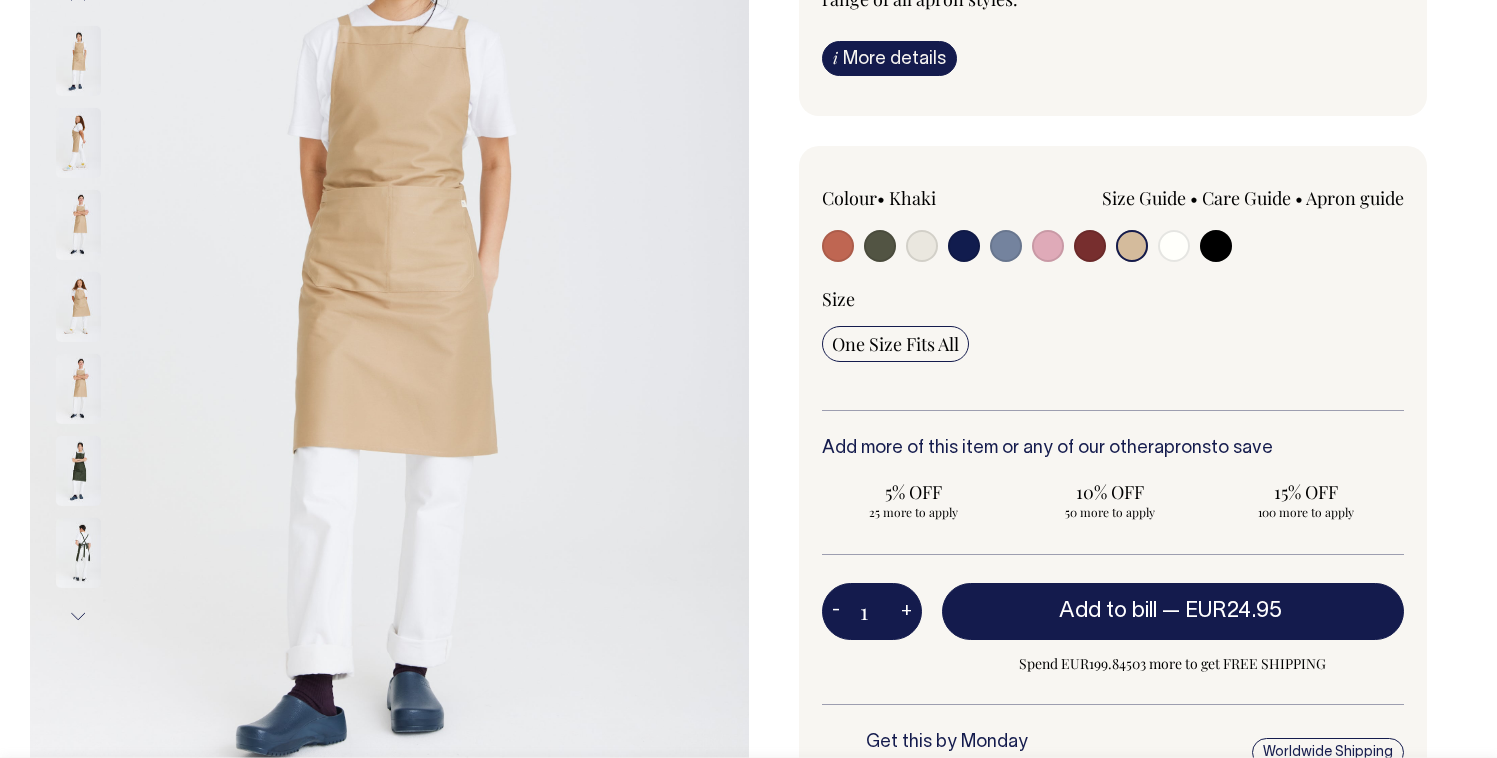 click at bounding box center (105, 143) 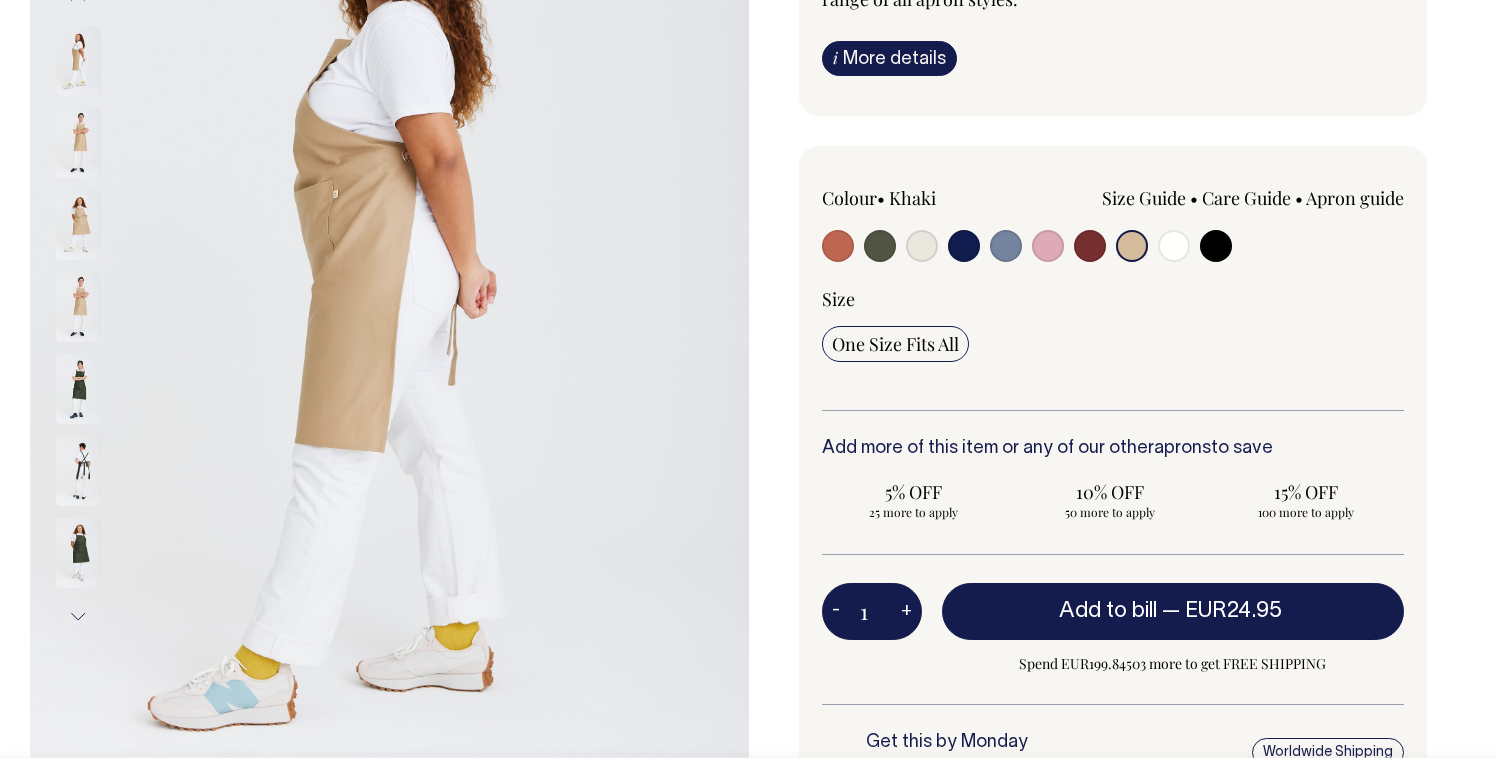 click at bounding box center (78, 225) 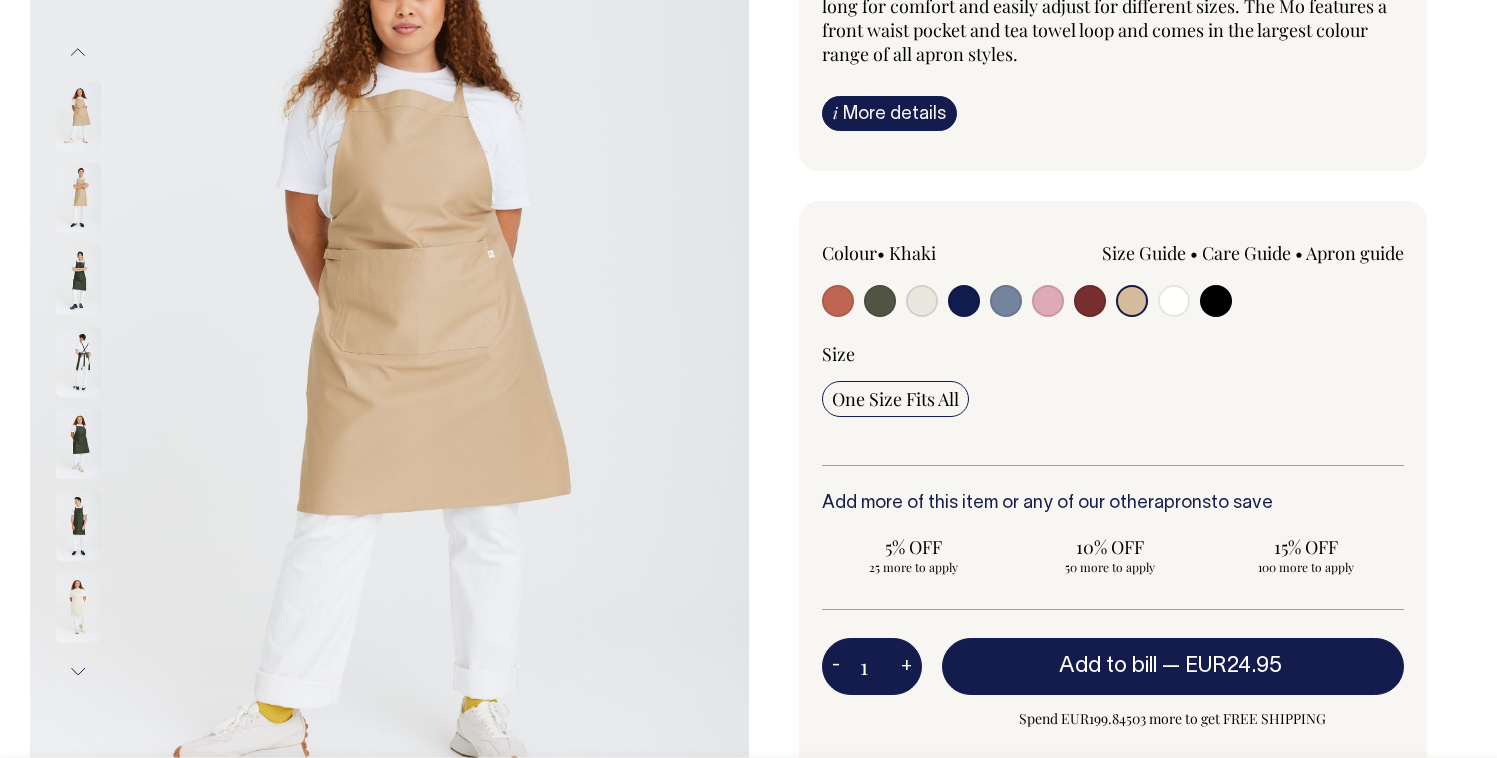 scroll, scrollTop: 297, scrollLeft: 0, axis: vertical 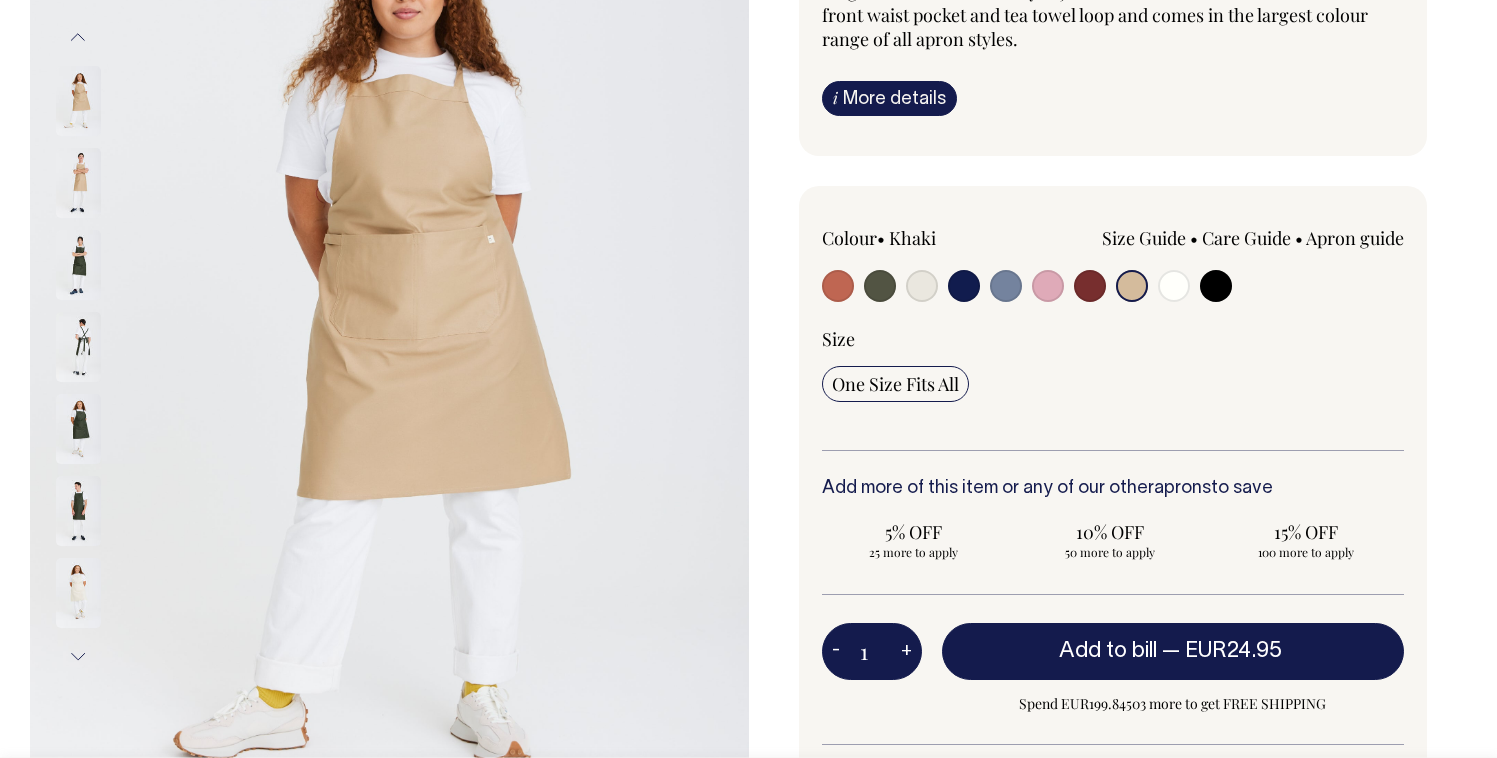 click at bounding box center (78, 347) 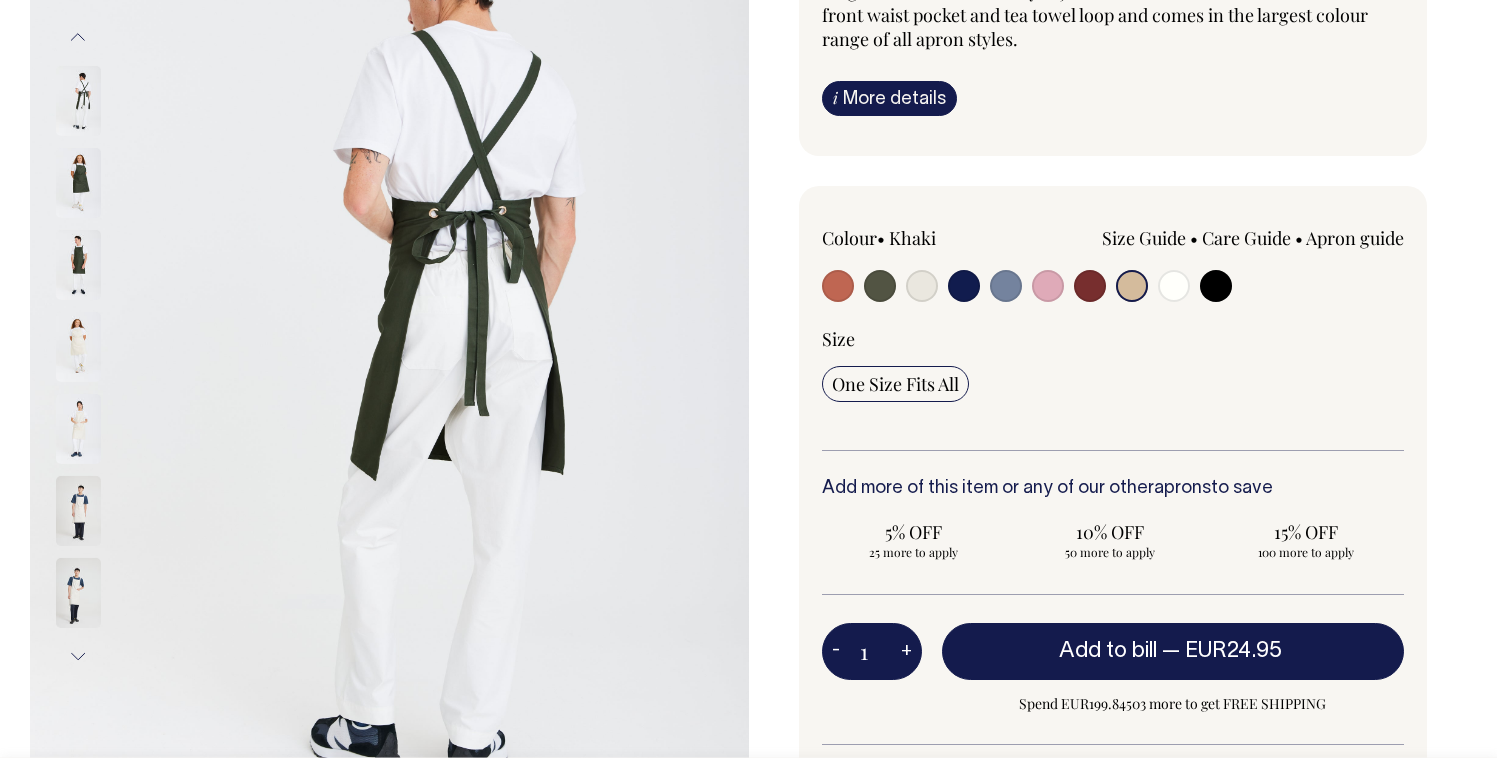 click at bounding box center (78, 347) 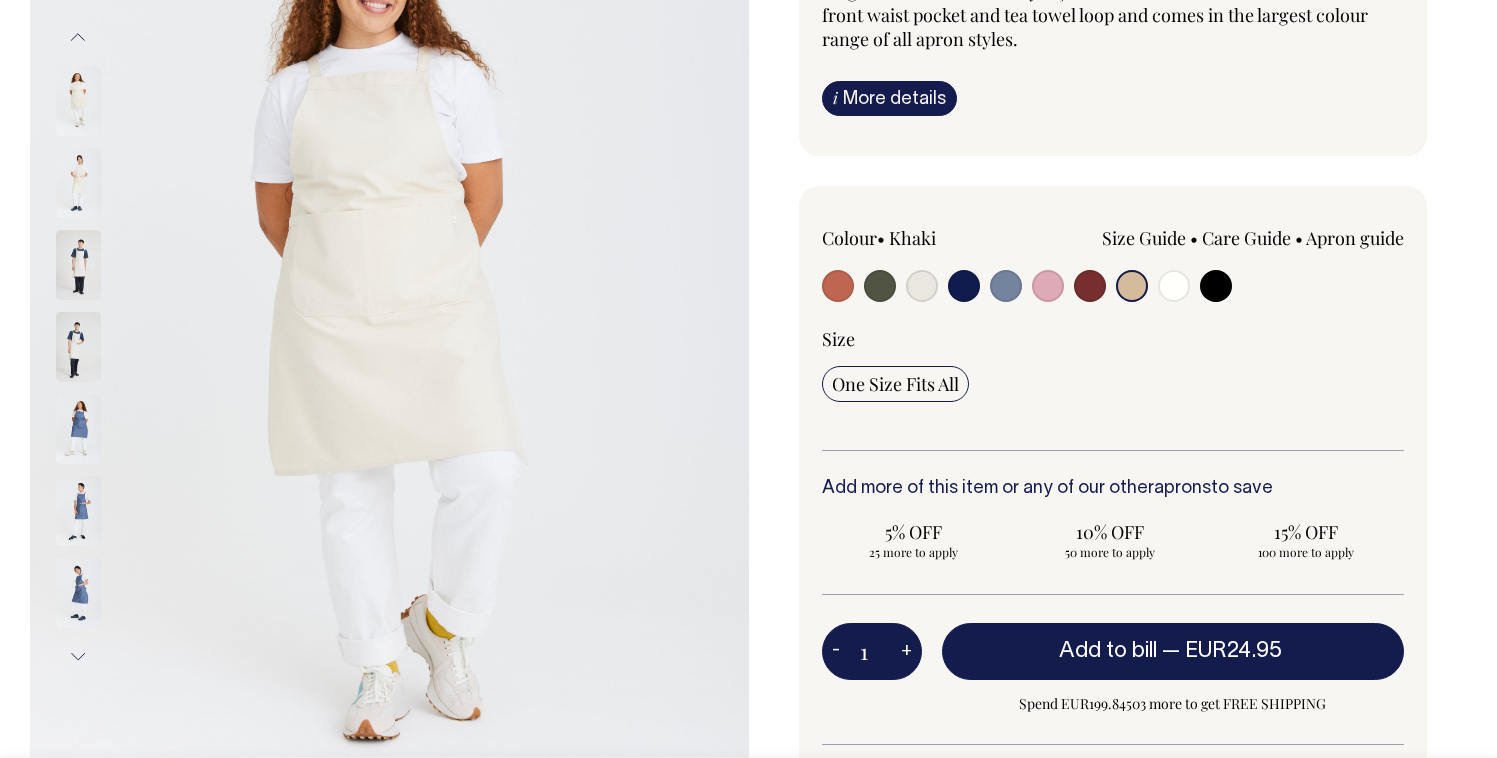 click at bounding box center [105, 429] 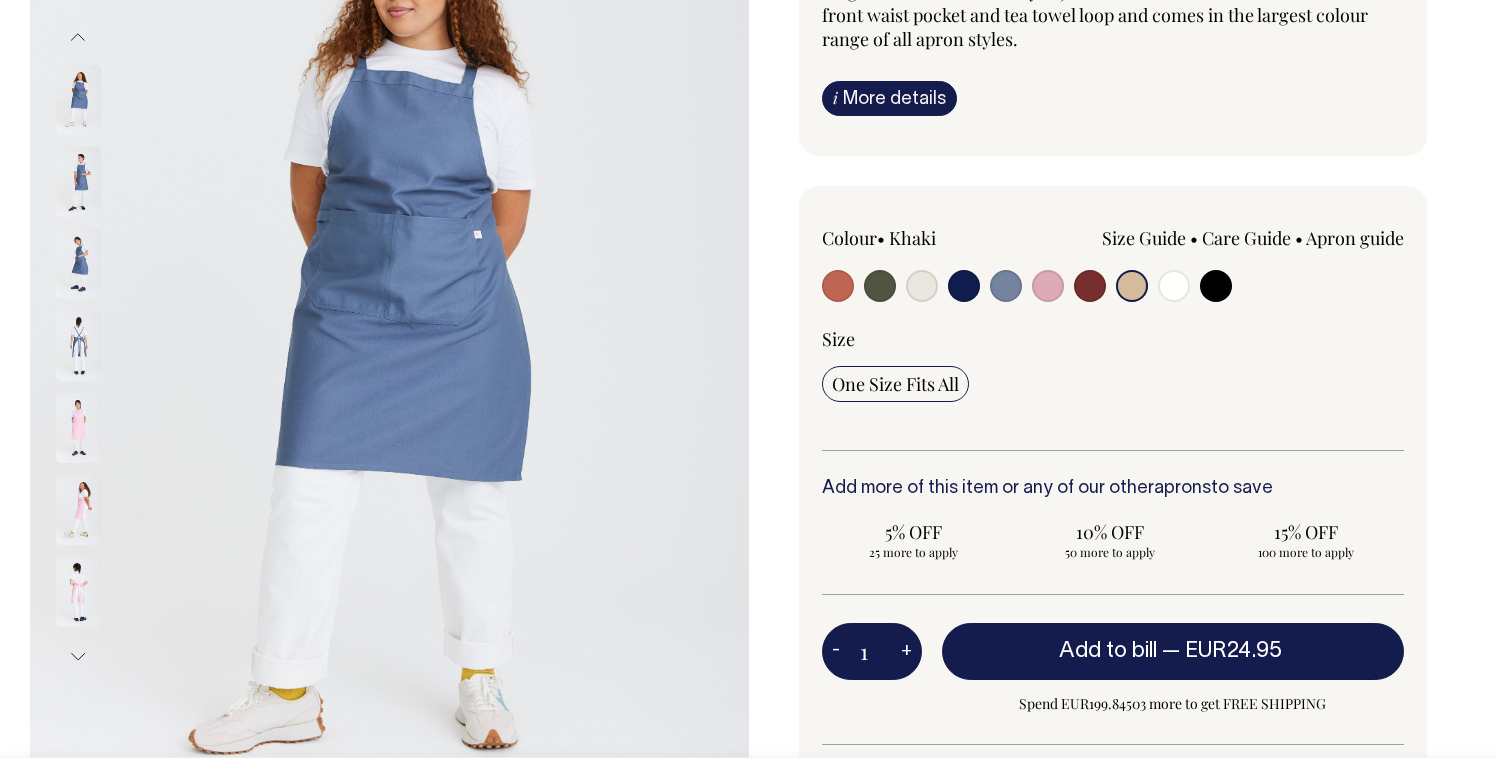 click at bounding box center [78, 510] 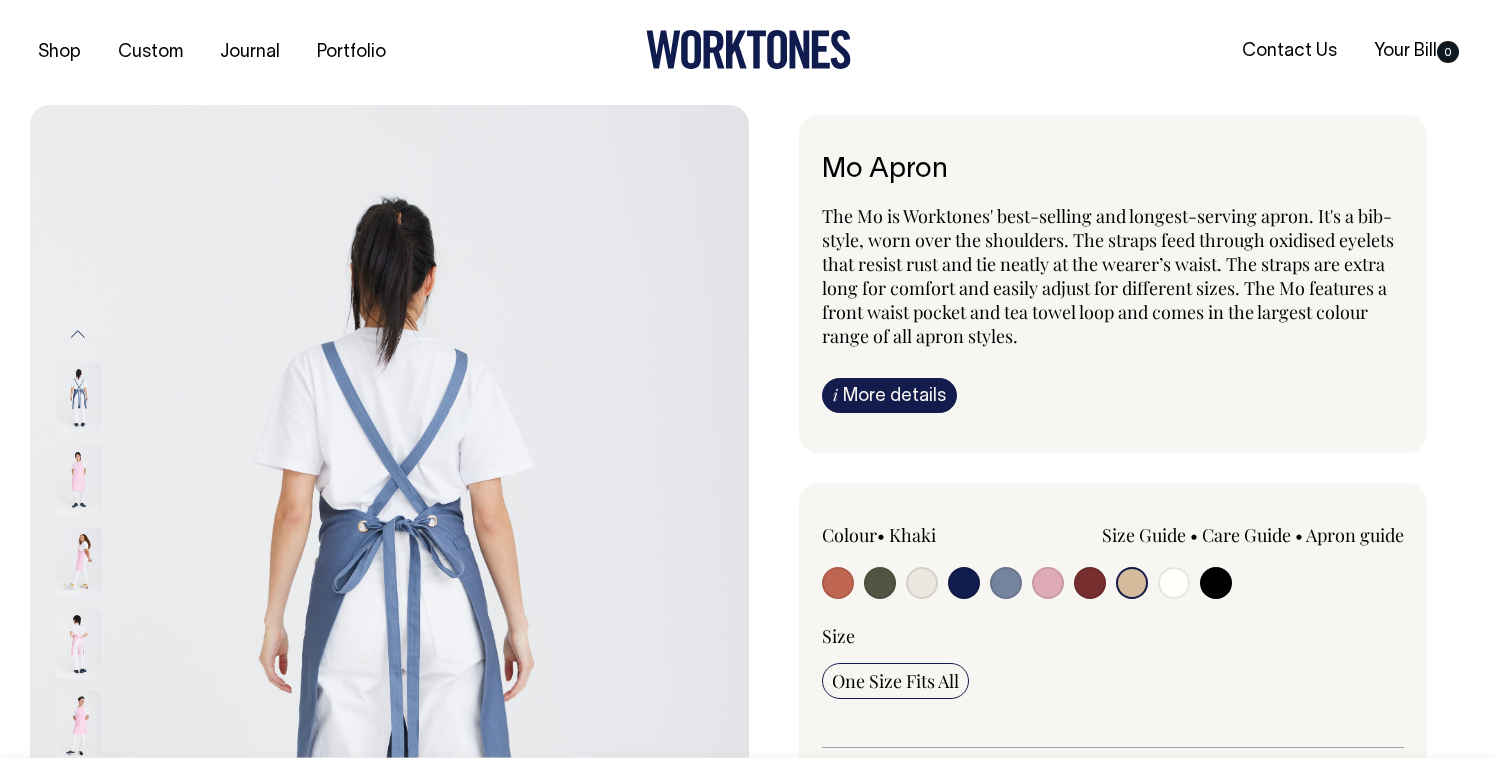 scroll, scrollTop: 0, scrollLeft: 0, axis: both 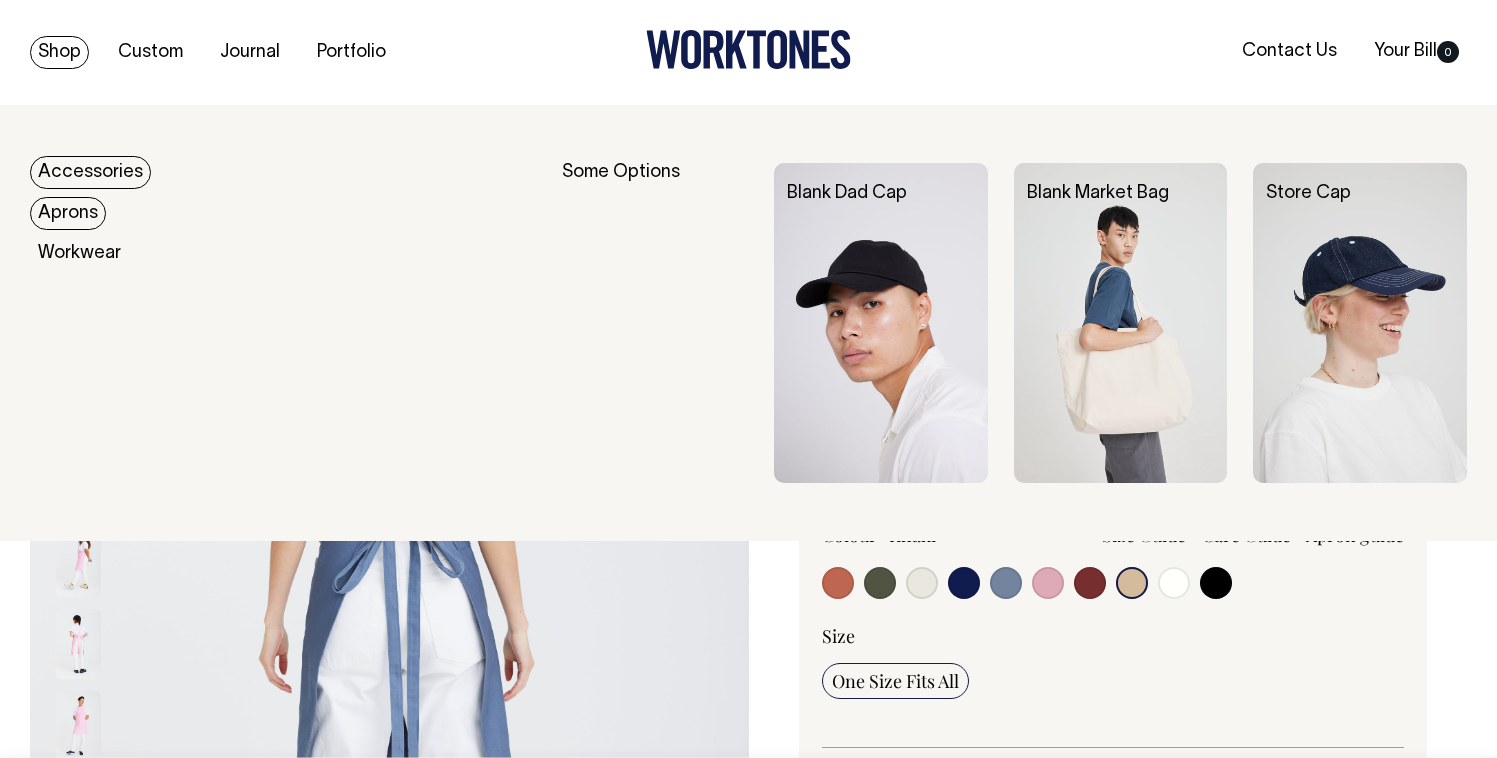click on "Aprons" at bounding box center [68, 213] 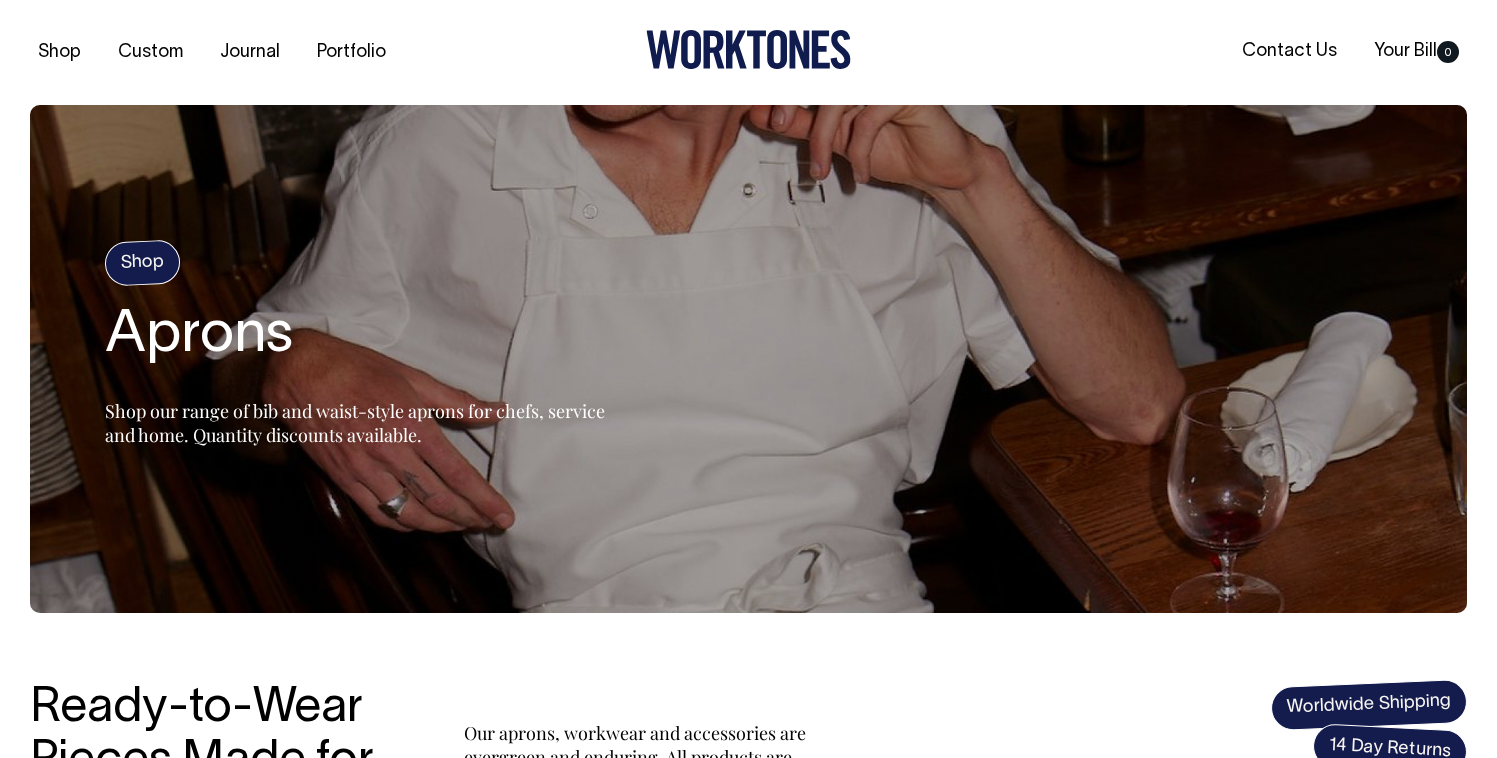 scroll, scrollTop: 0, scrollLeft: 0, axis: both 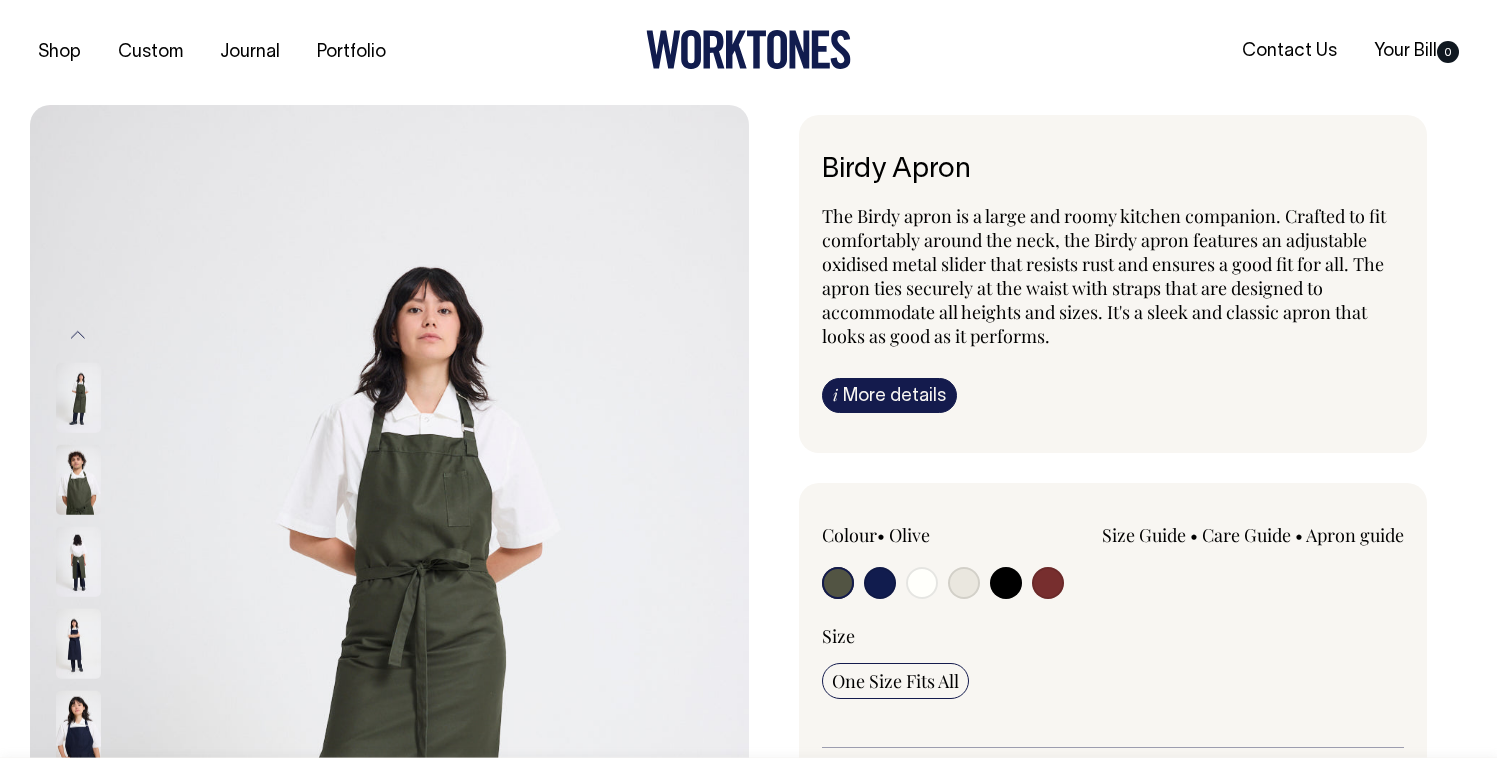 click at bounding box center (78, 480) 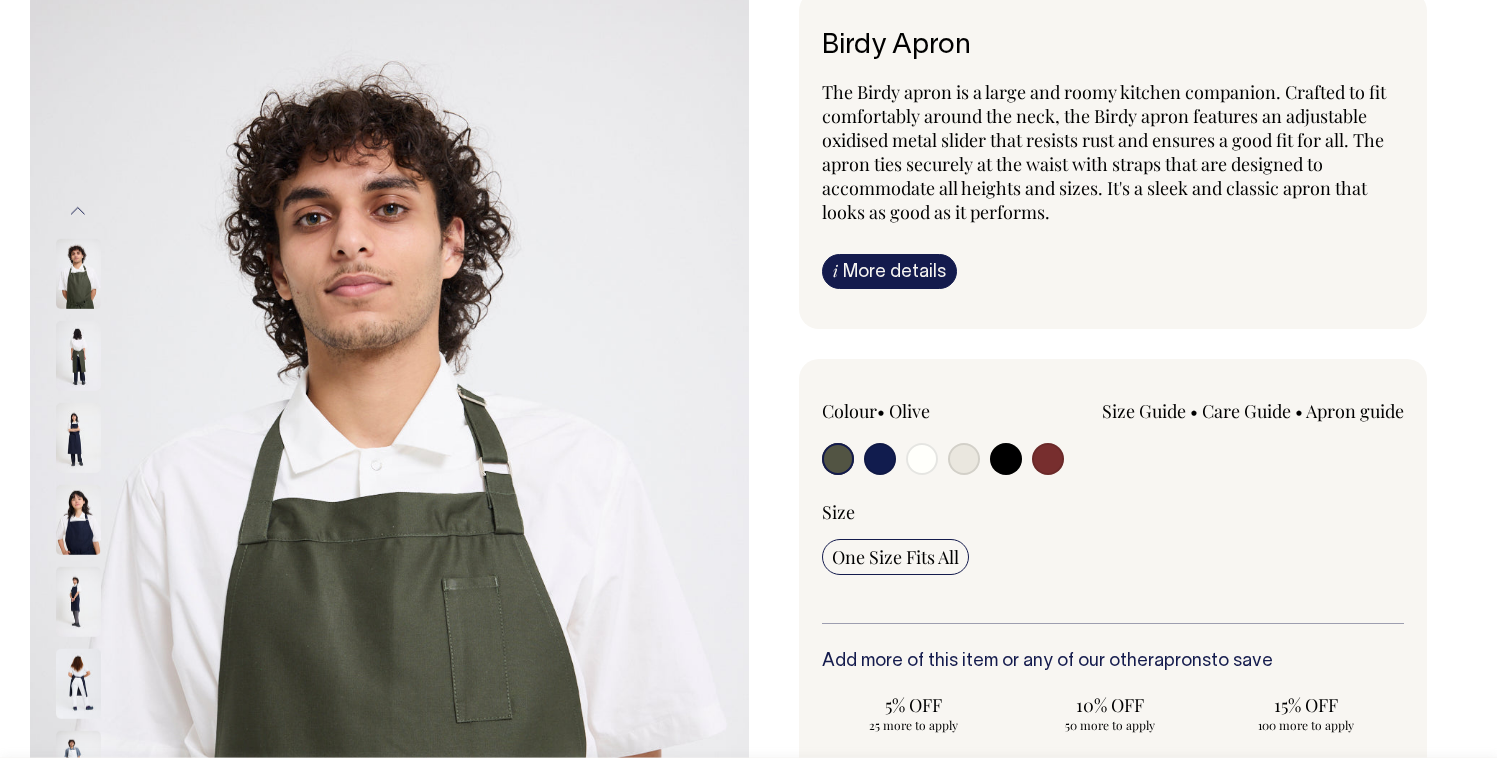 click at bounding box center (78, 520) 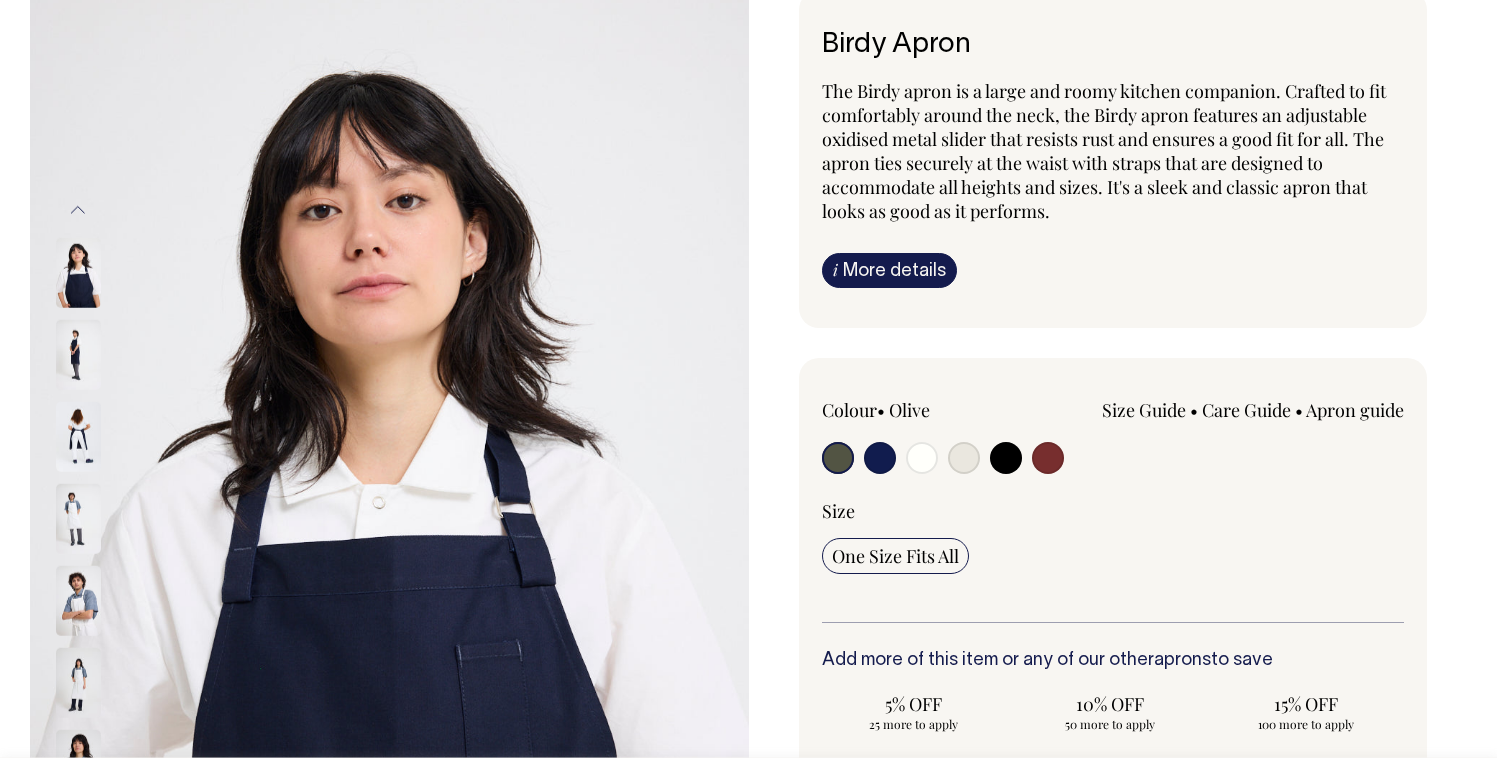 click at bounding box center [78, 601] 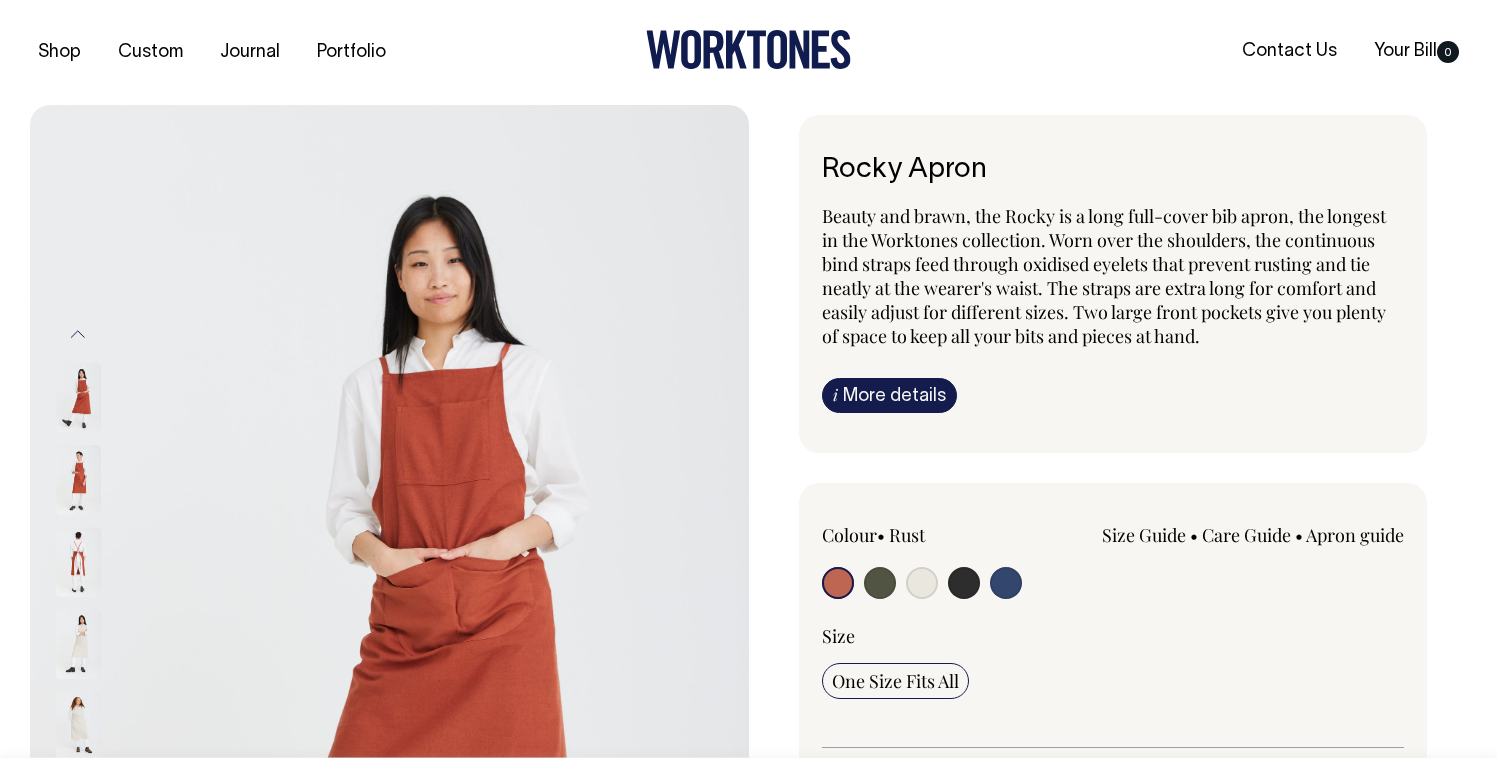 scroll, scrollTop: 0, scrollLeft: 0, axis: both 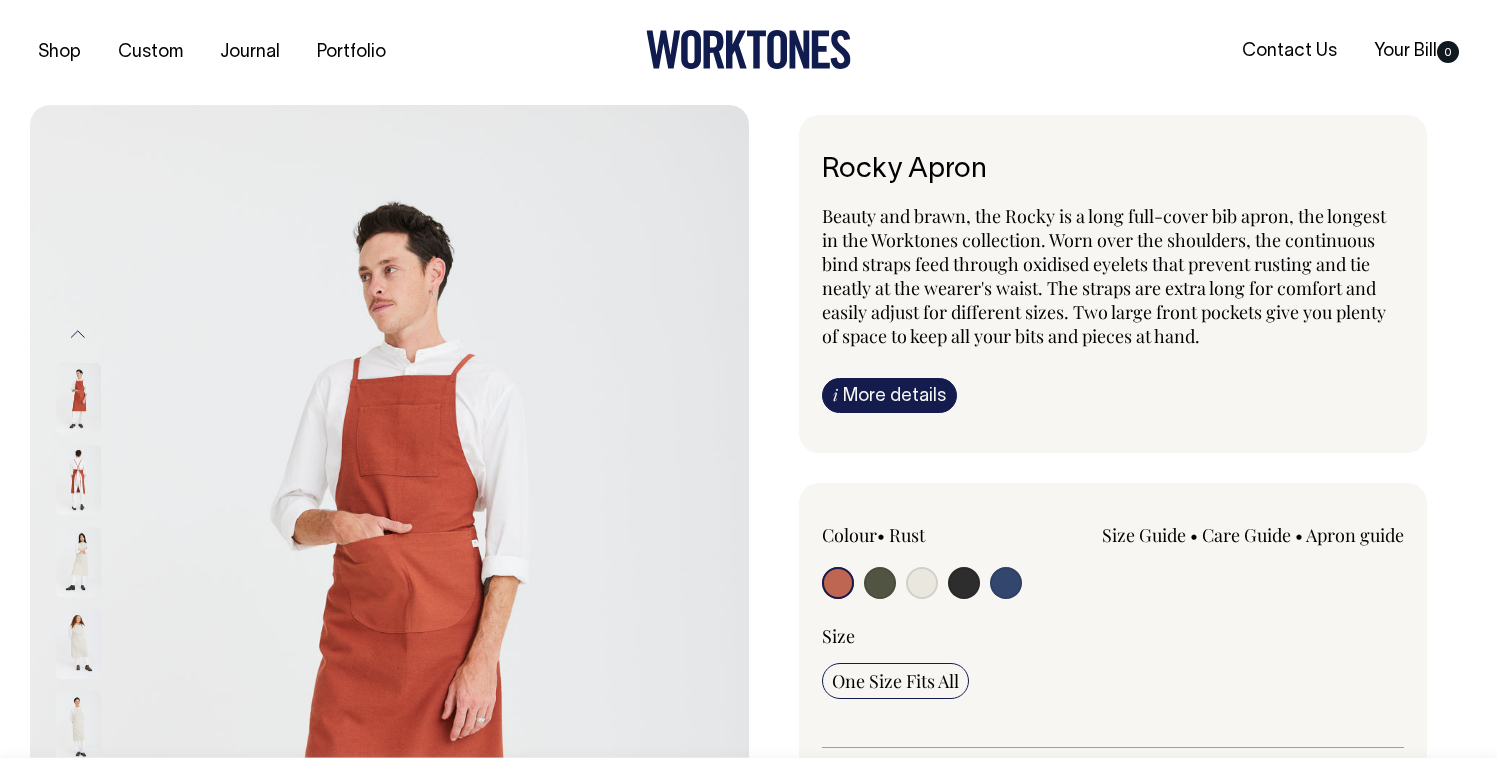 click at bounding box center (78, 480) 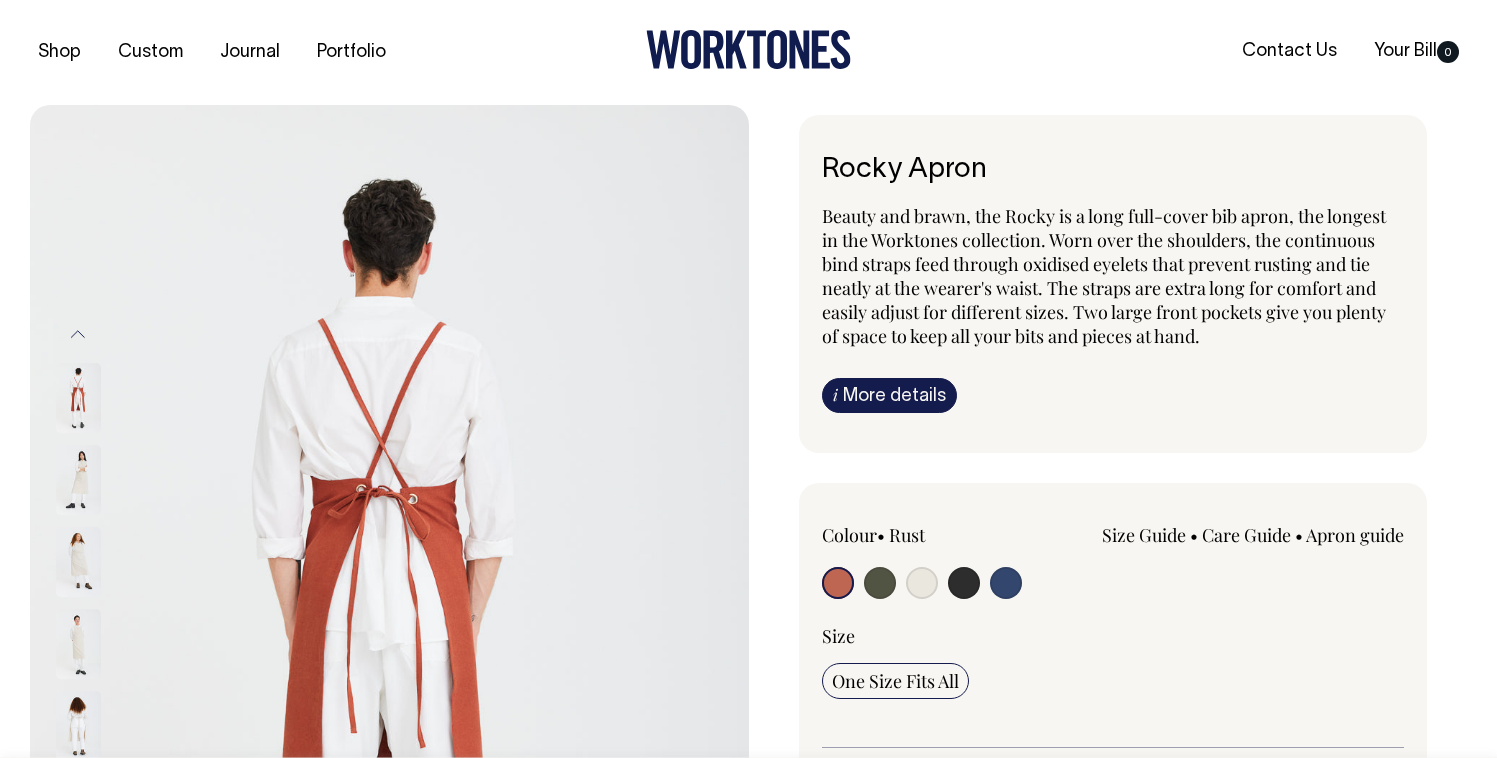 click at bounding box center (78, 562) 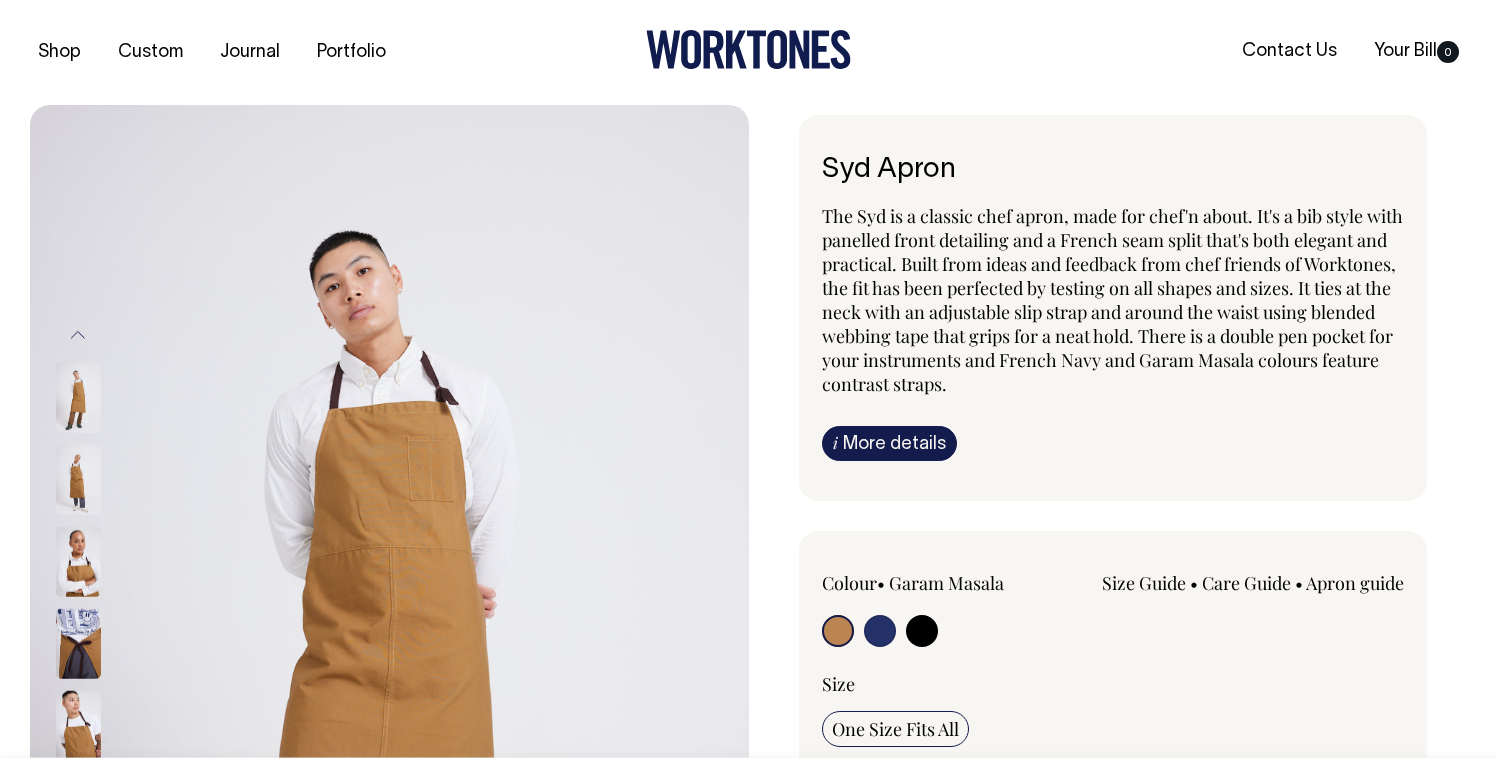scroll, scrollTop: 0, scrollLeft: 0, axis: both 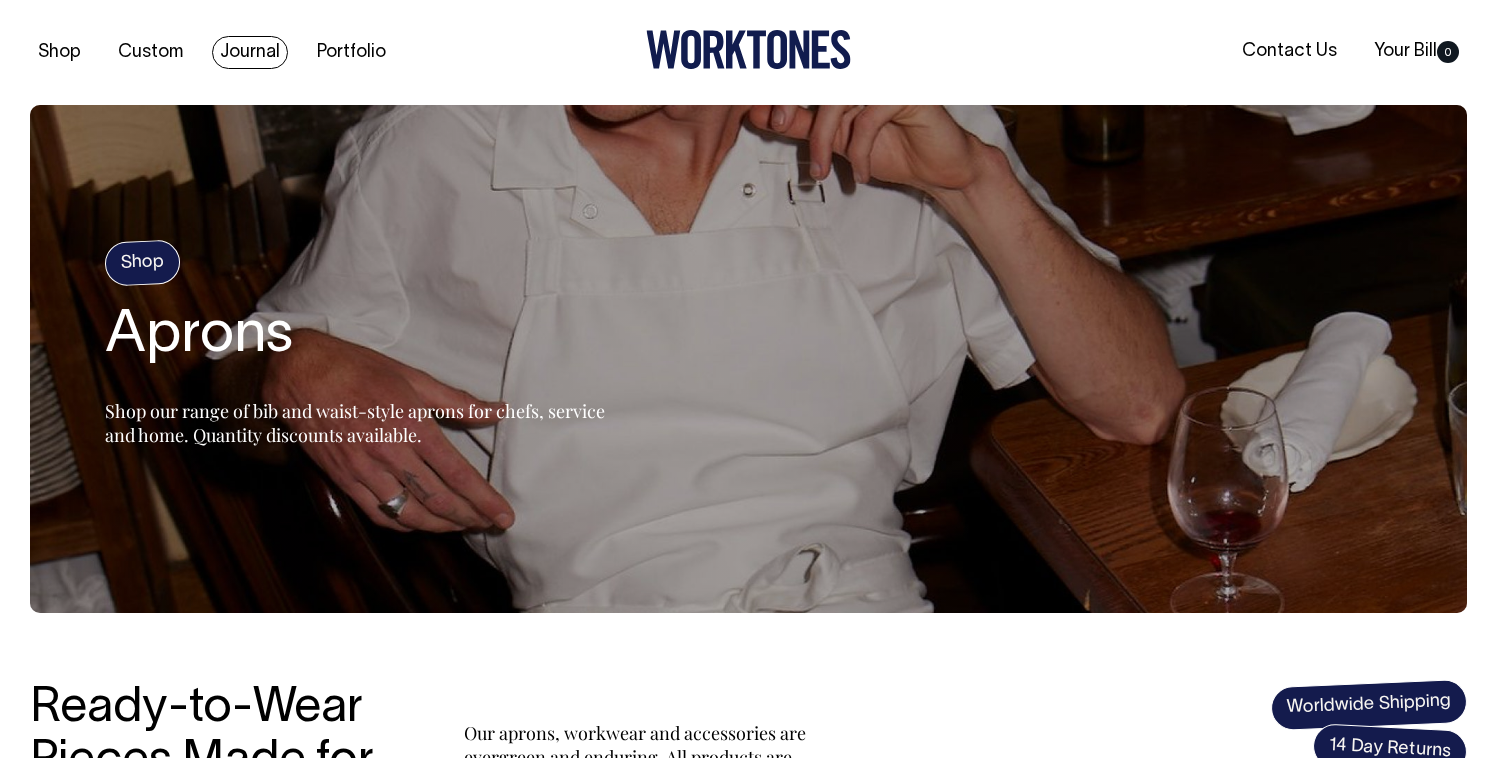 click on "Journal" at bounding box center [250, 52] 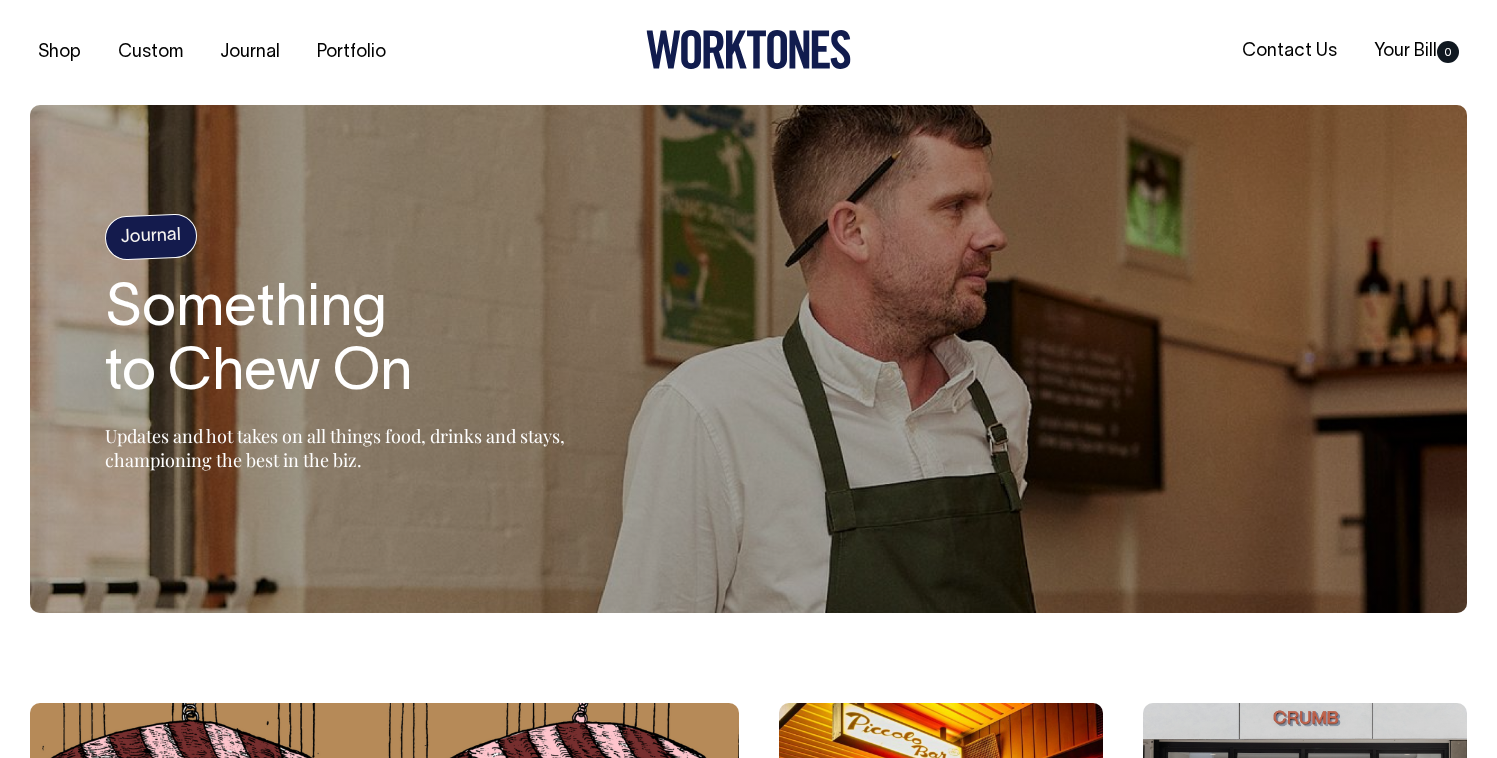 scroll, scrollTop: 0, scrollLeft: 0, axis: both 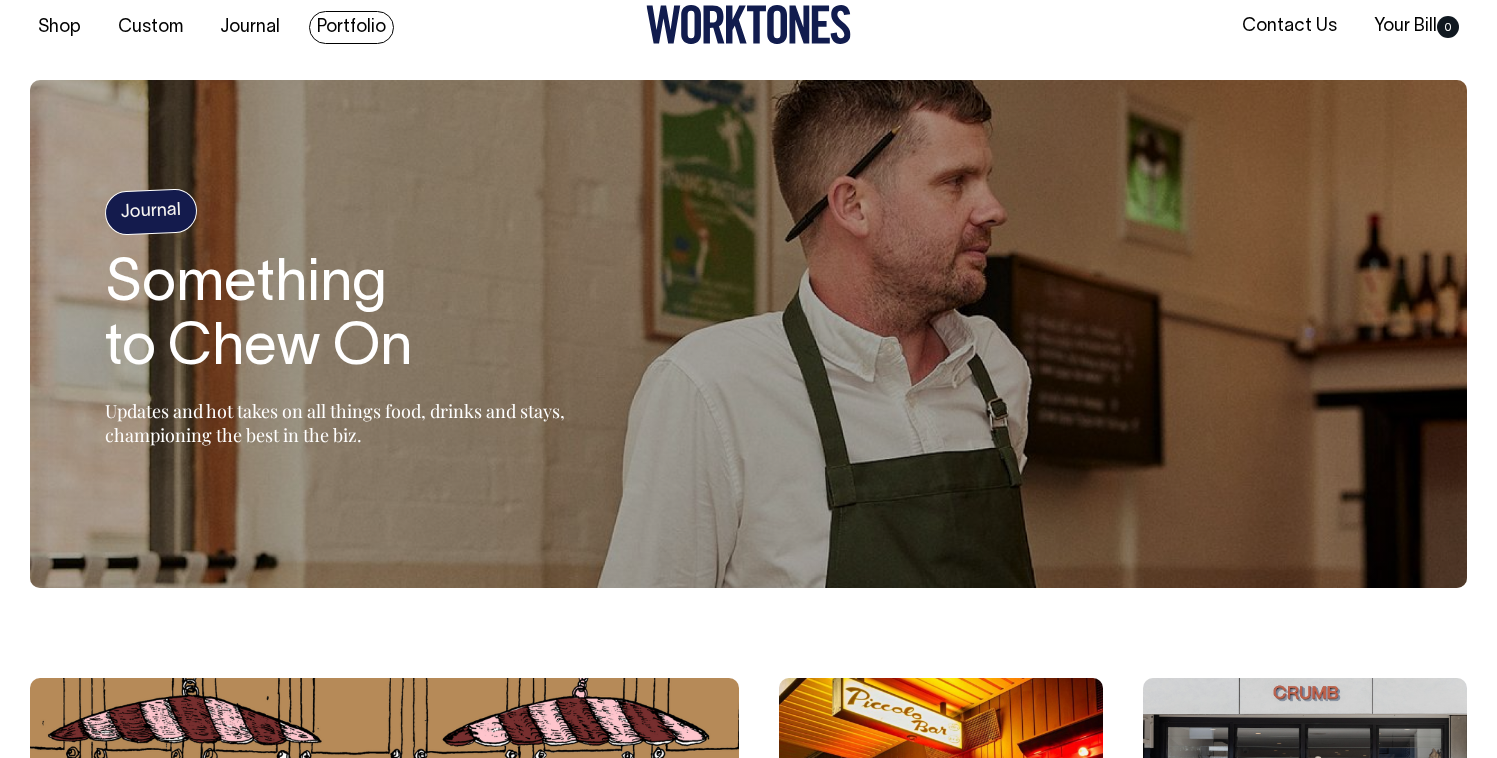 click on "Portfolio" at bounding box center (351, 27) 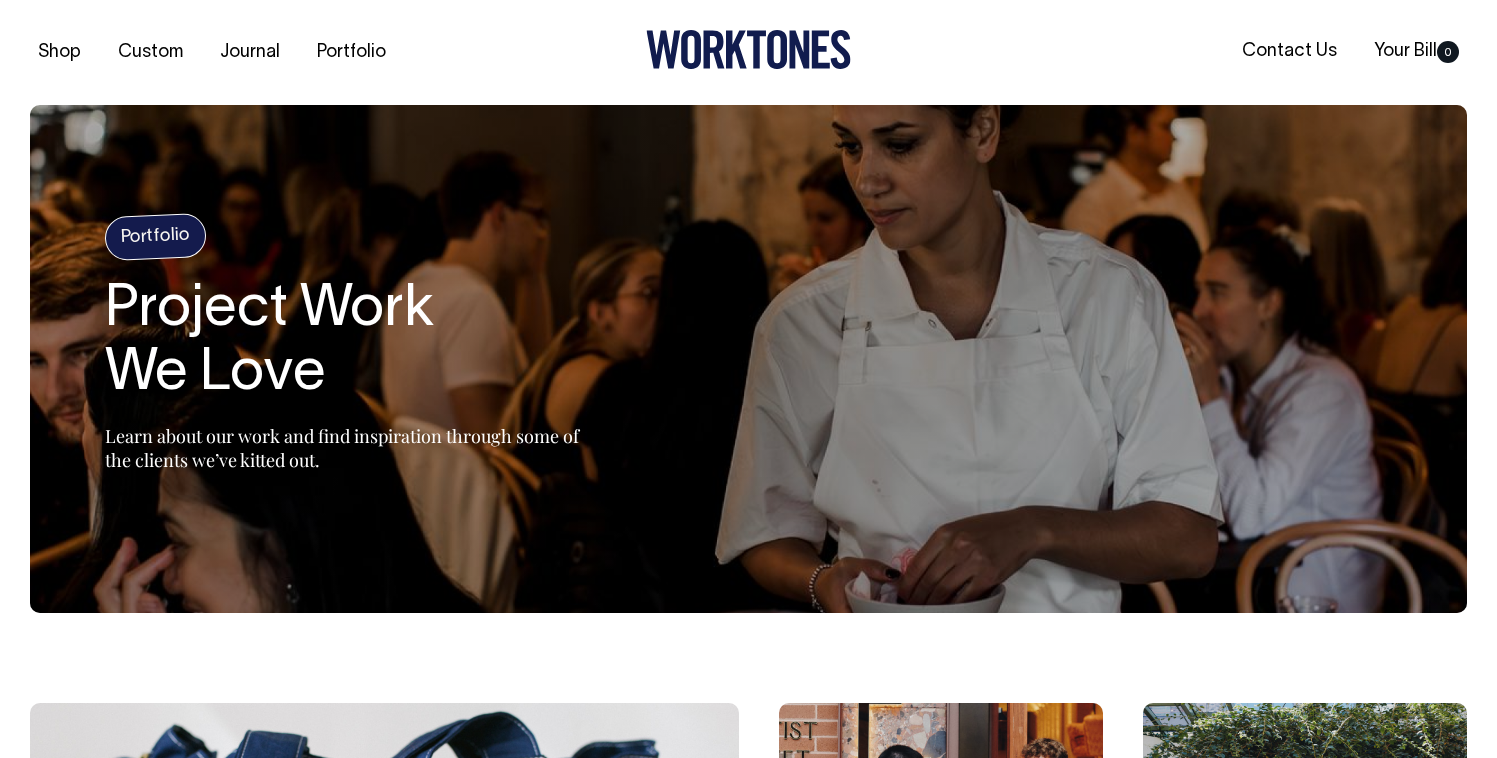 scroll, scrollTop: 0, scrollLeft: 0, axis: both 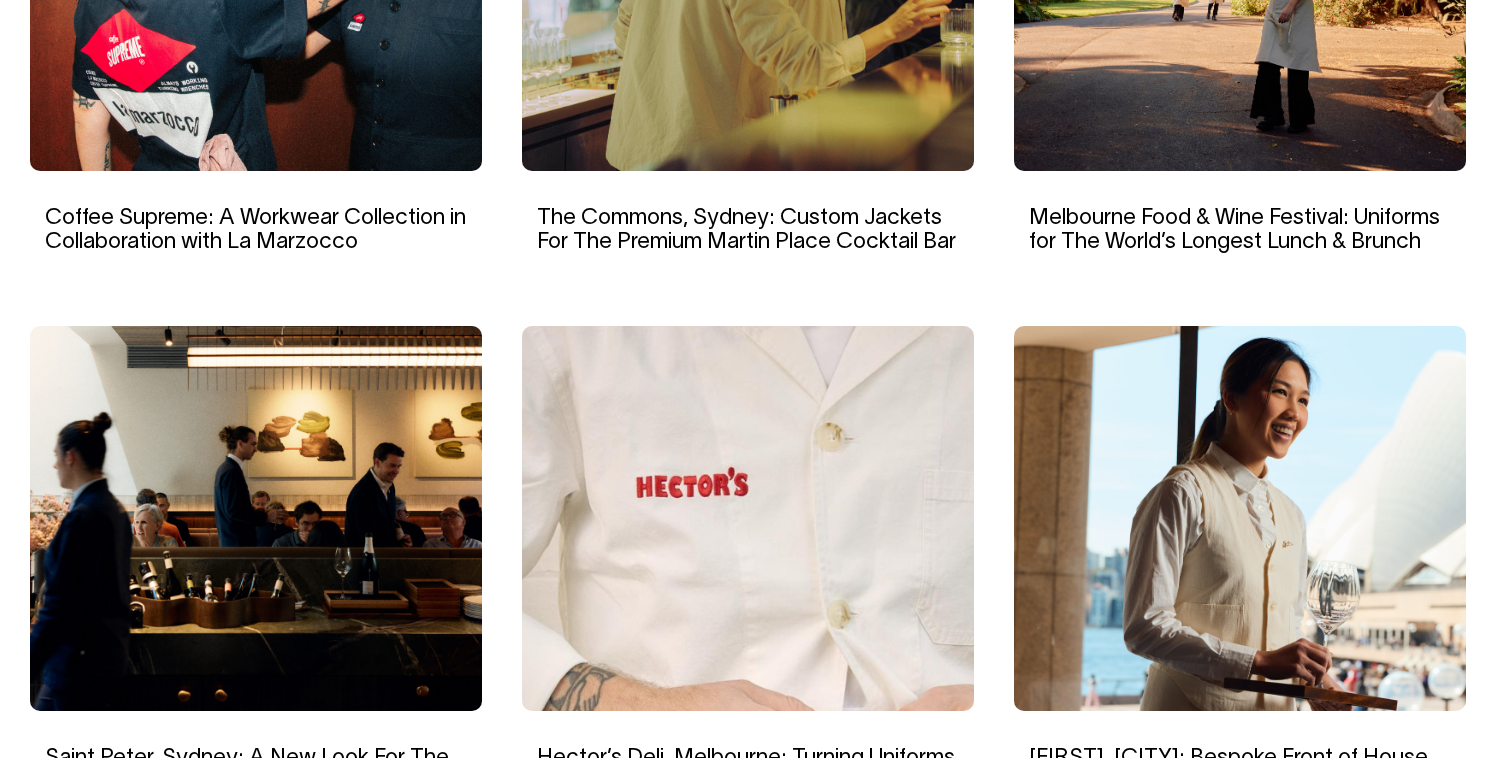 click at bounding box center (1240, -22) 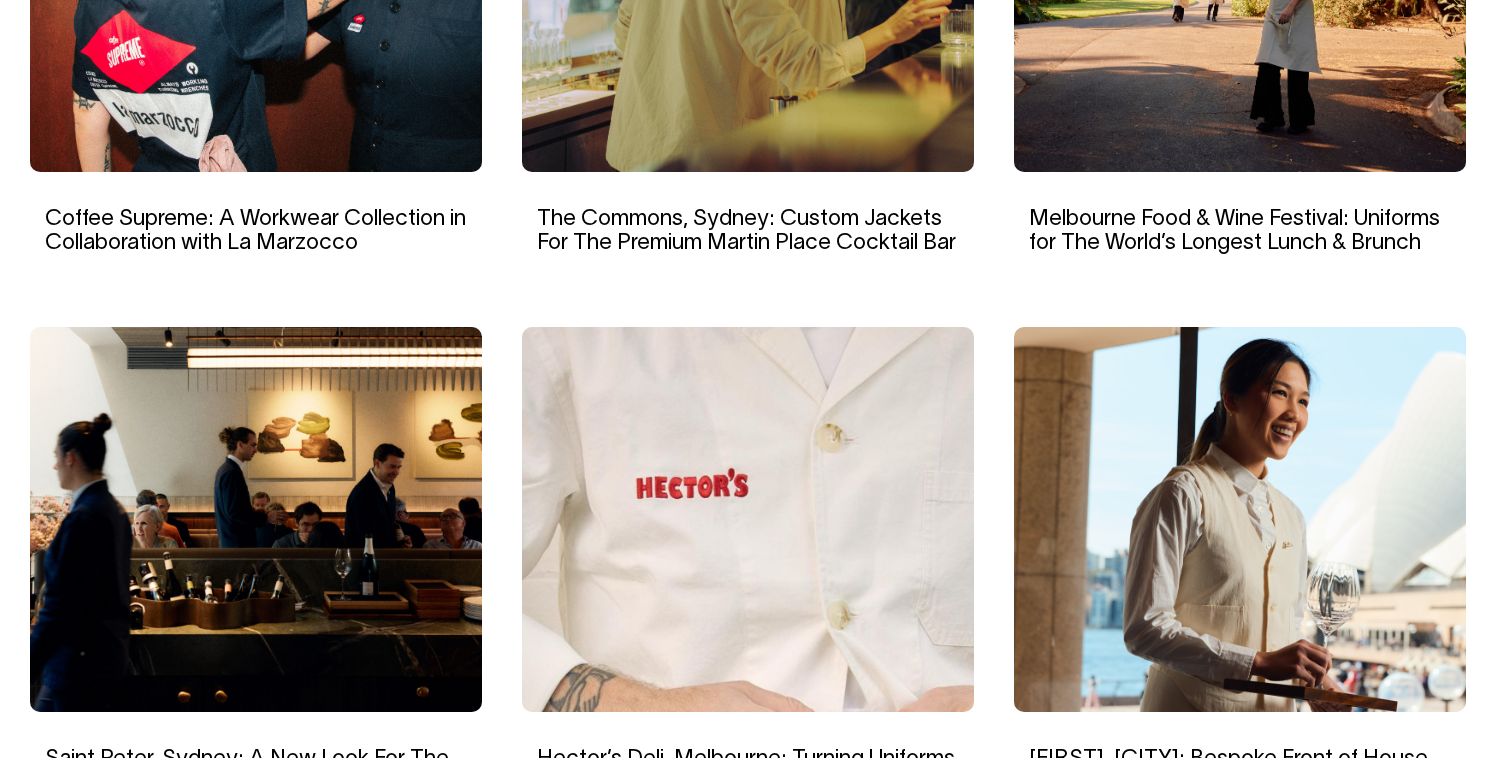 scroll, scrollTop: 1640, scrollLeft: 0, axis: vertical 